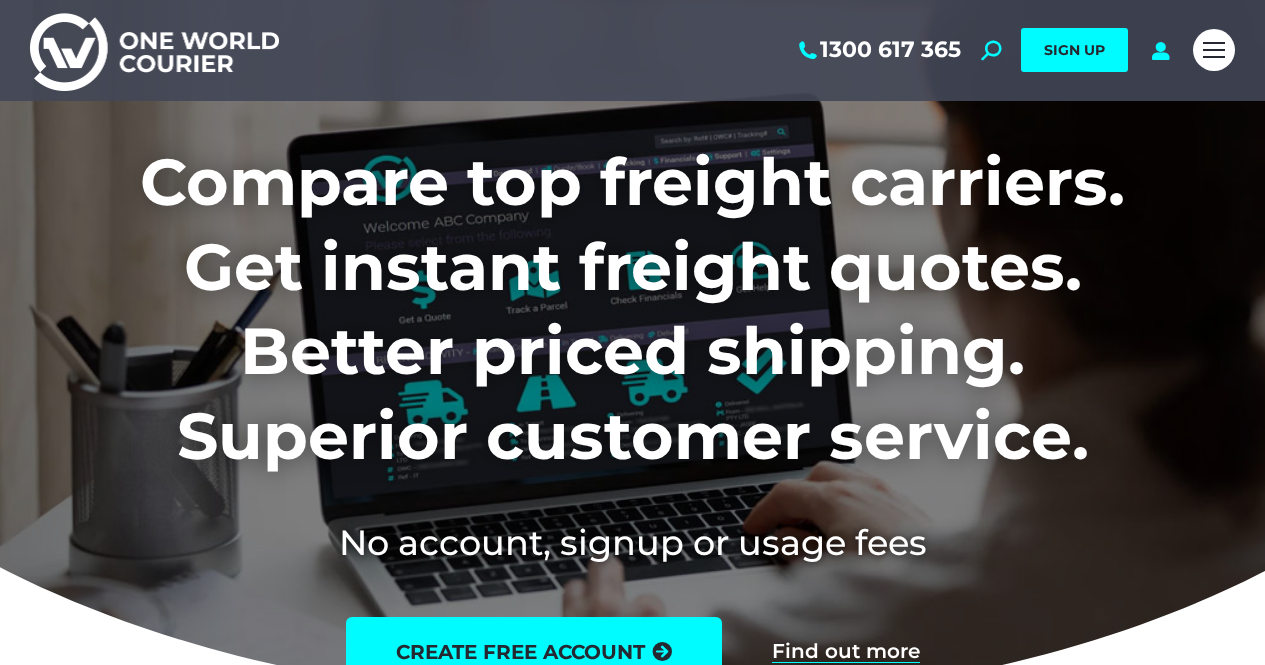 scroll, scrollTop: 0, scrollLeft: 0, axis: both 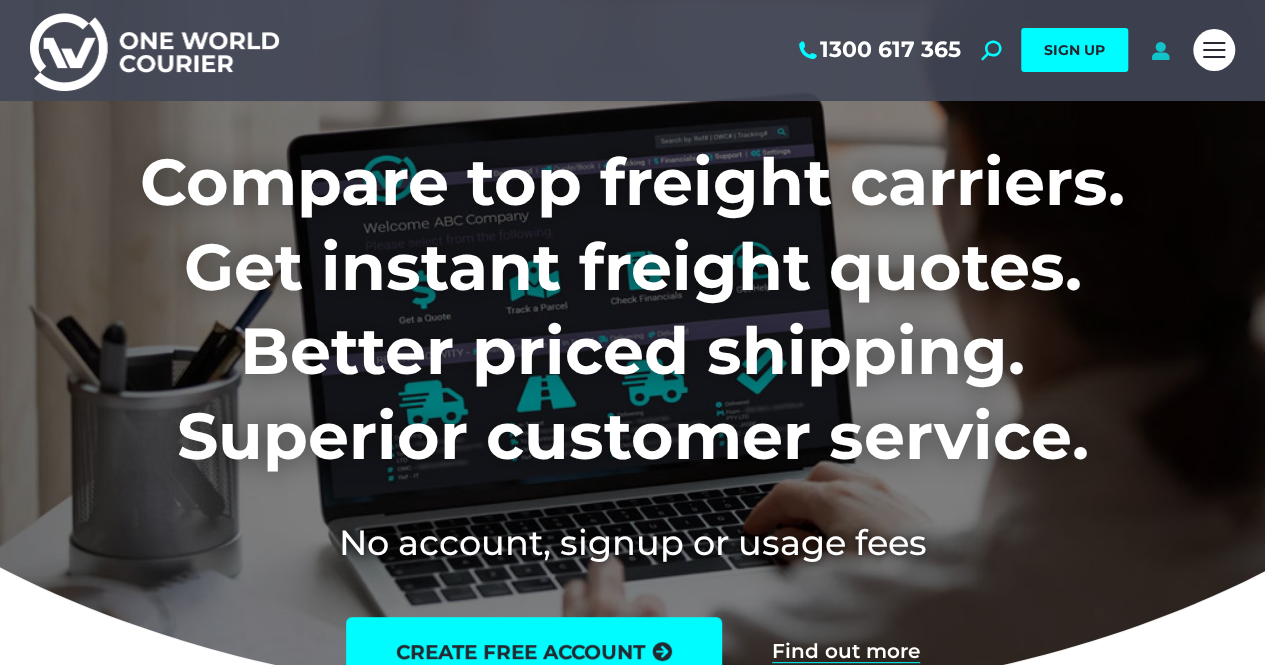 click at bounding box center [1160, 50] 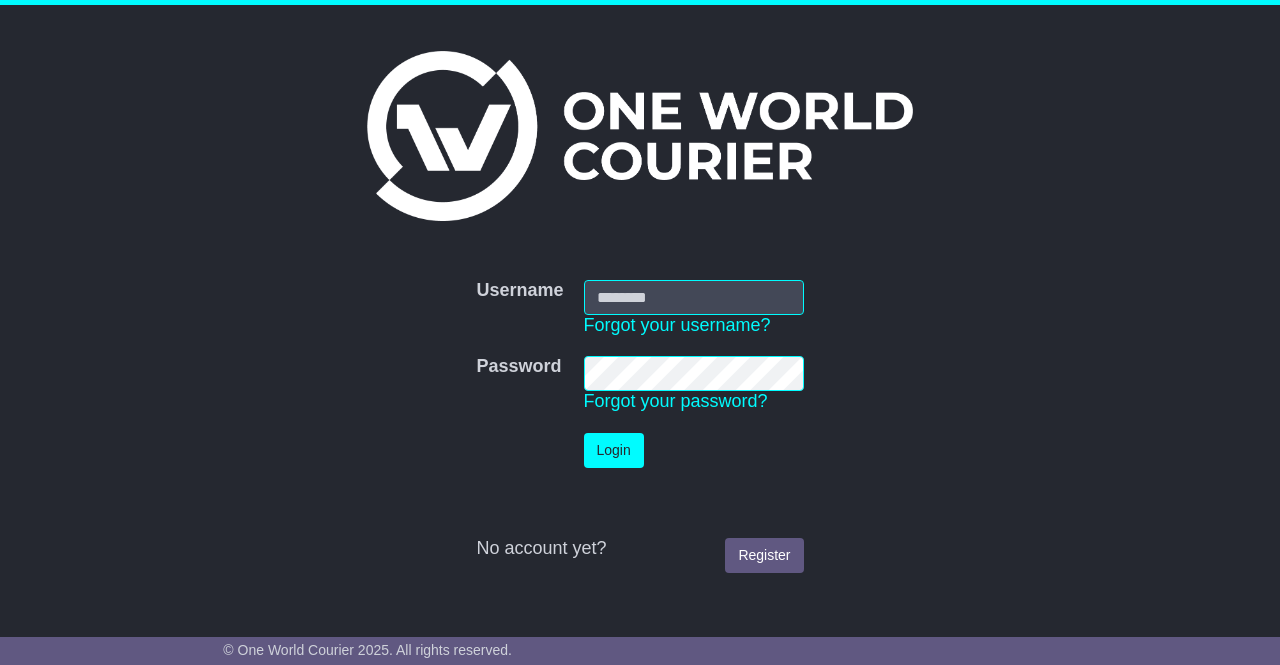scroll, scrollTop: 0, scrollLeft: 0, axis: both 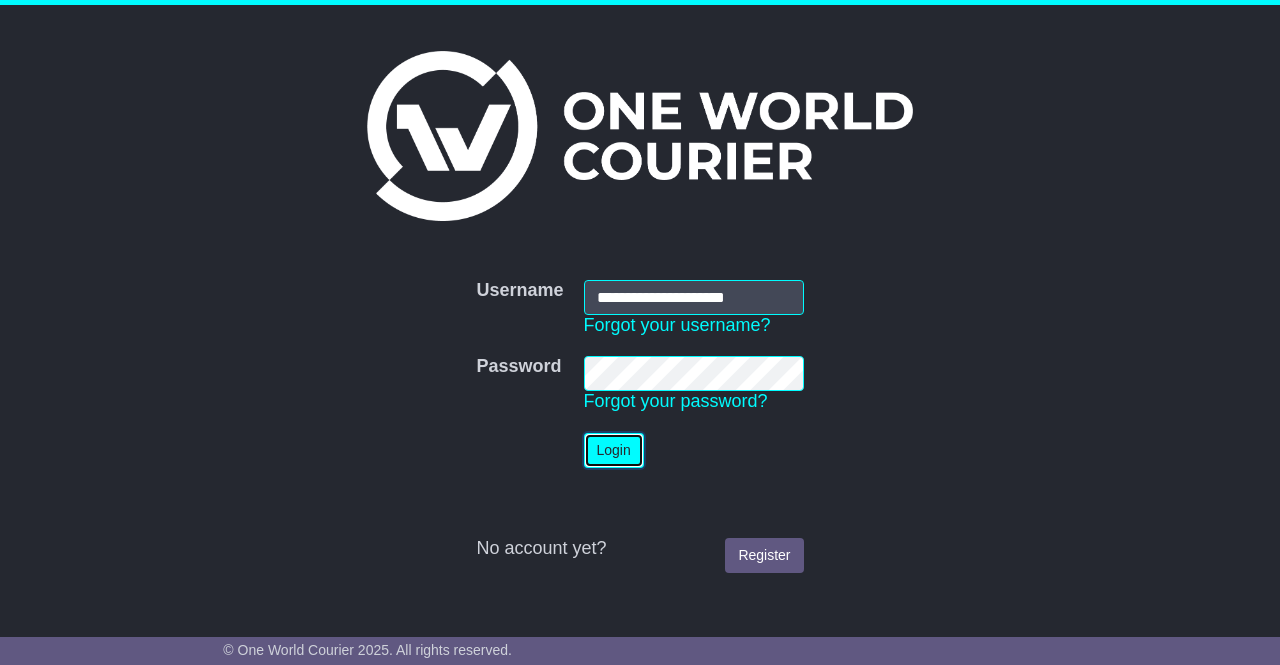 click on "Login" at bounding box center [614, 450] 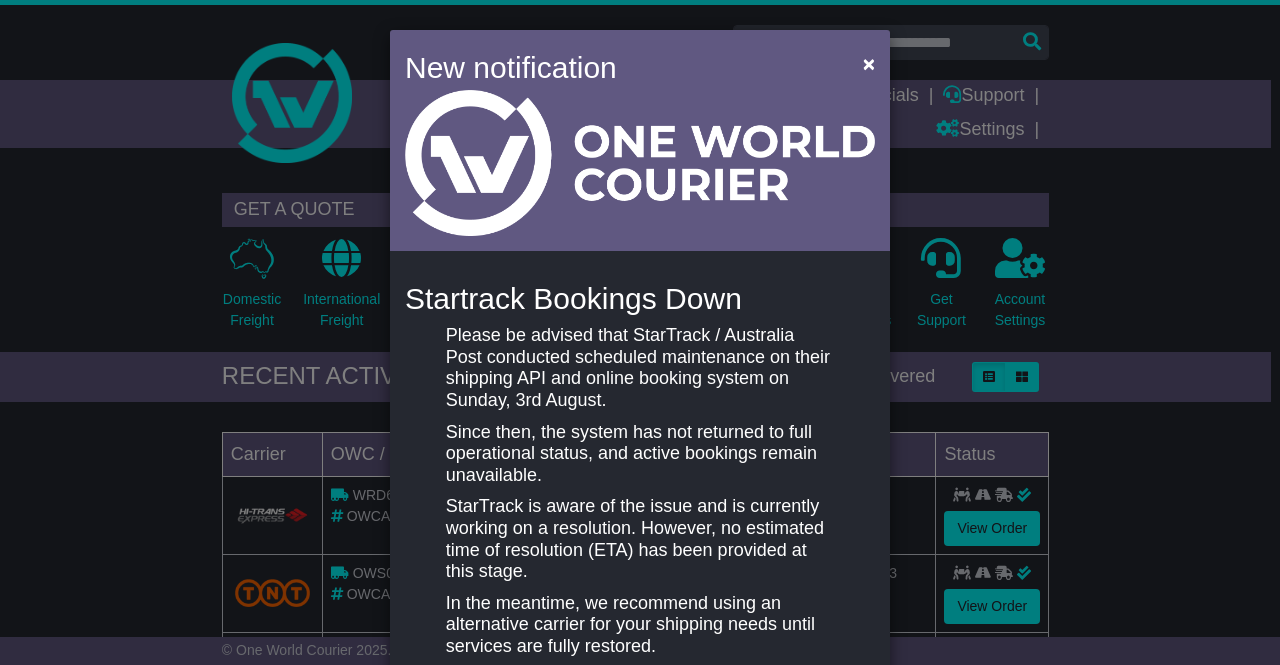 scroll, scrollTop: 0, scrollLeft: 0, axis: both 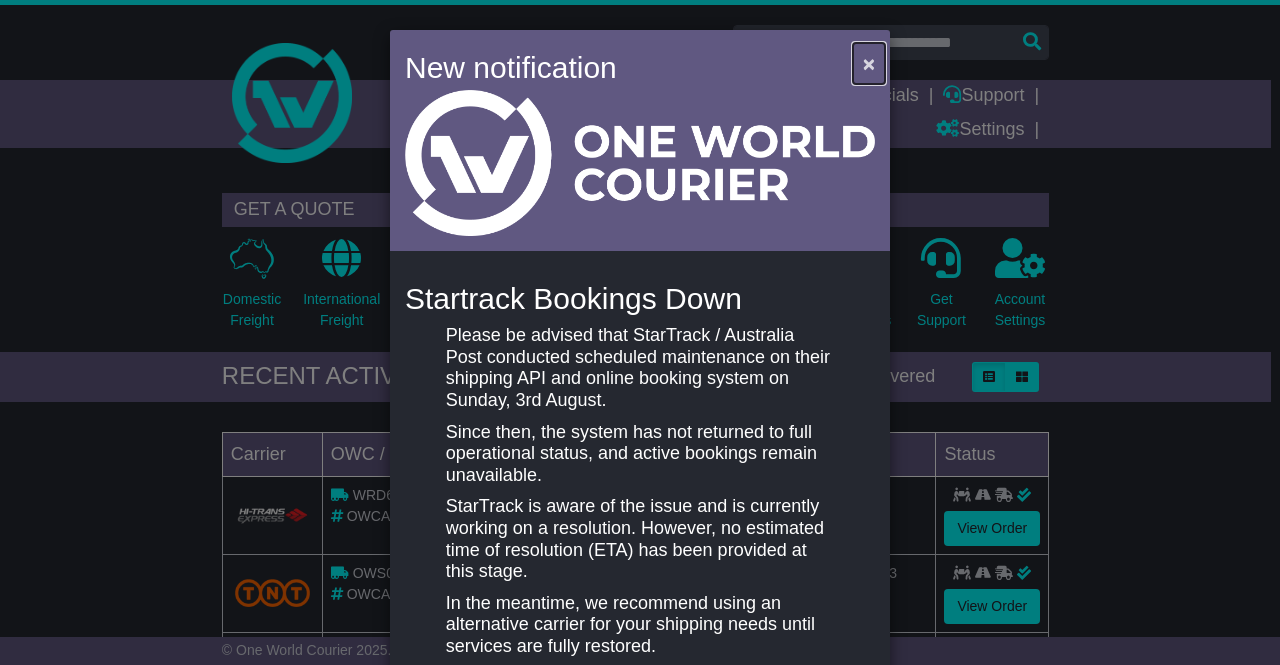 click on "×" at bounding box center [869, 63] 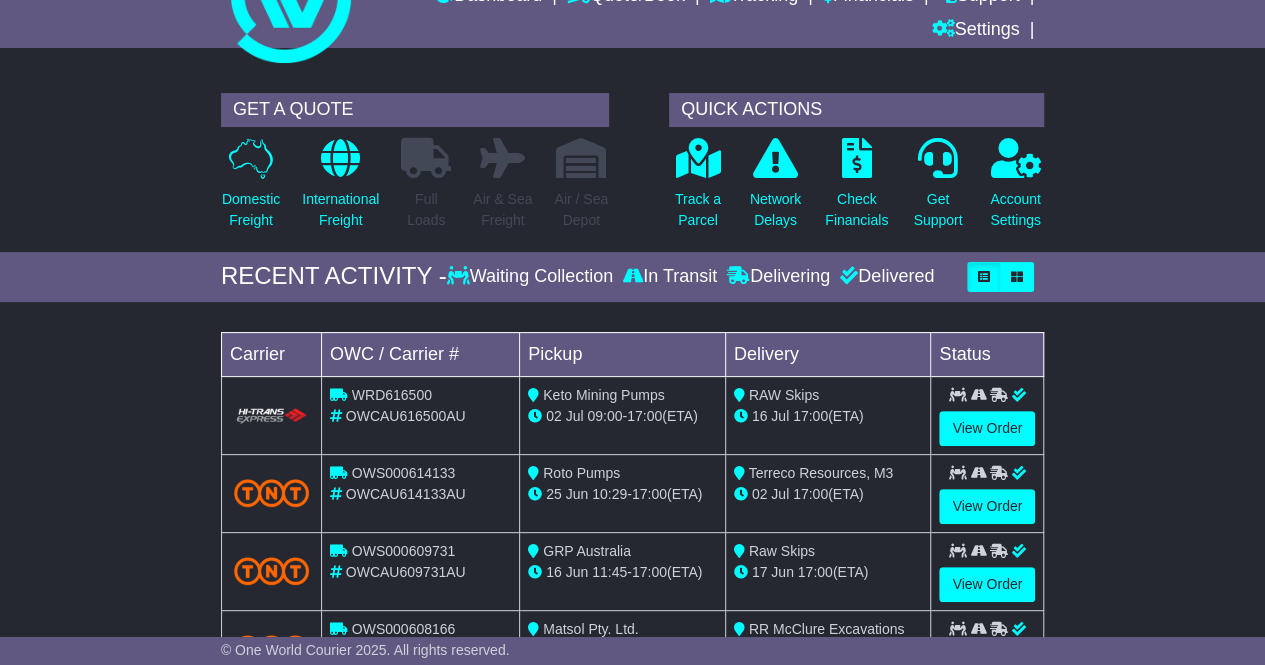 scroll, scrollTop: 100, scrollLeft: 0, axis: vertical 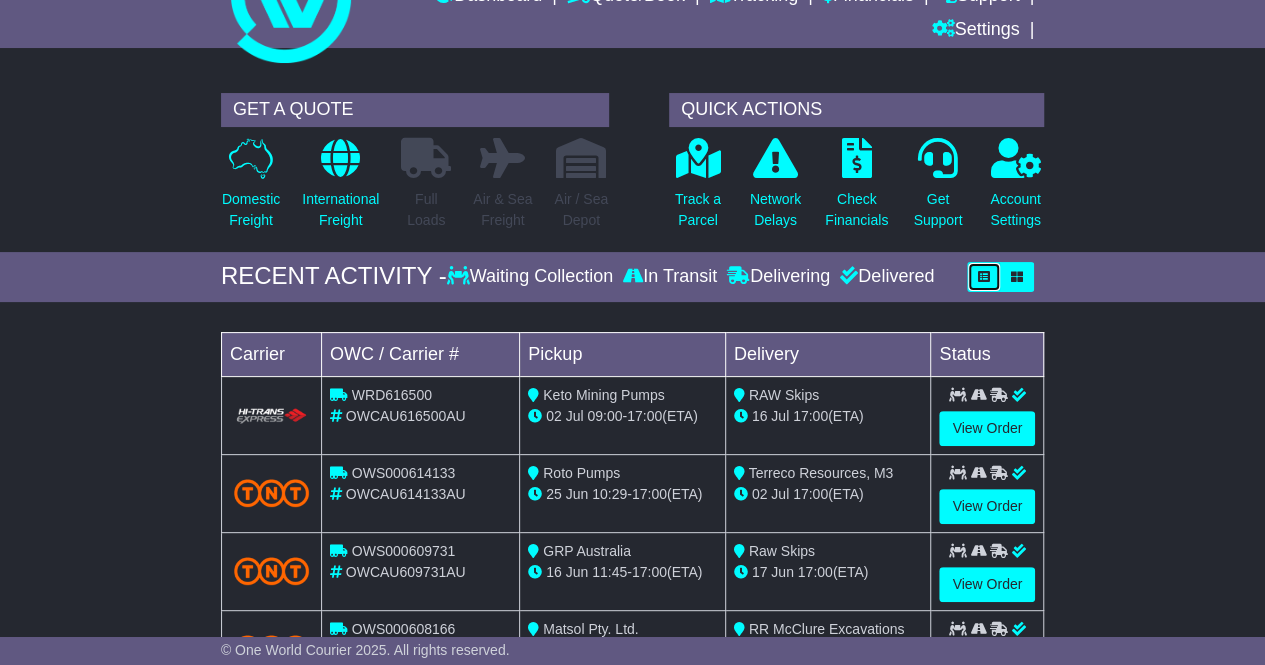 click at bounding box center (984, 277) 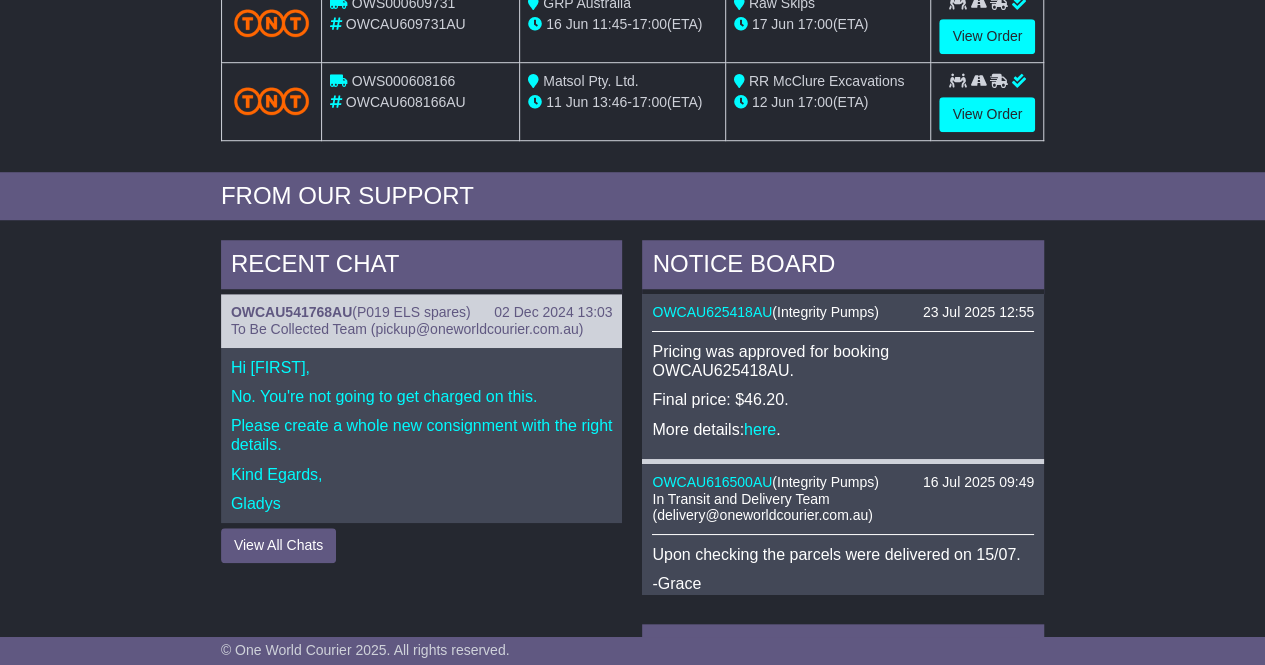 scroll, scrollTop: 606, scrollLeft: 0, axis: vertical 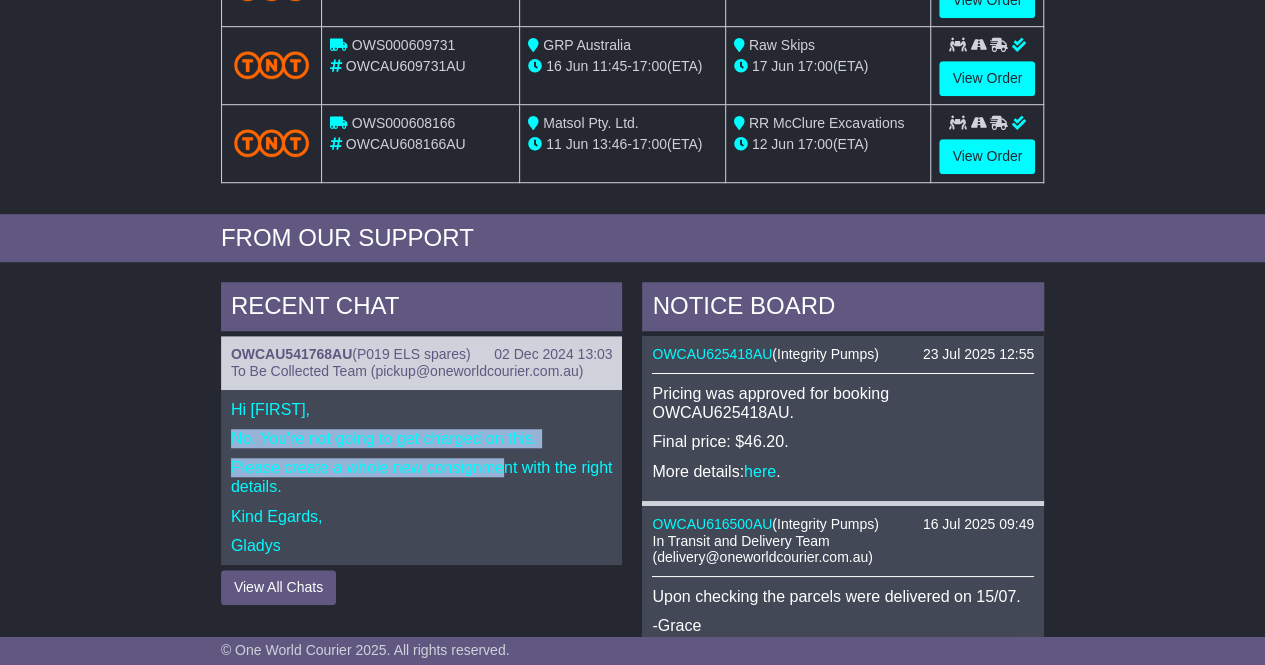 drag, startPoint x: 502, startPoint y: 466, endPoint x: 457, endPoint y: 399, distance: 80.70936 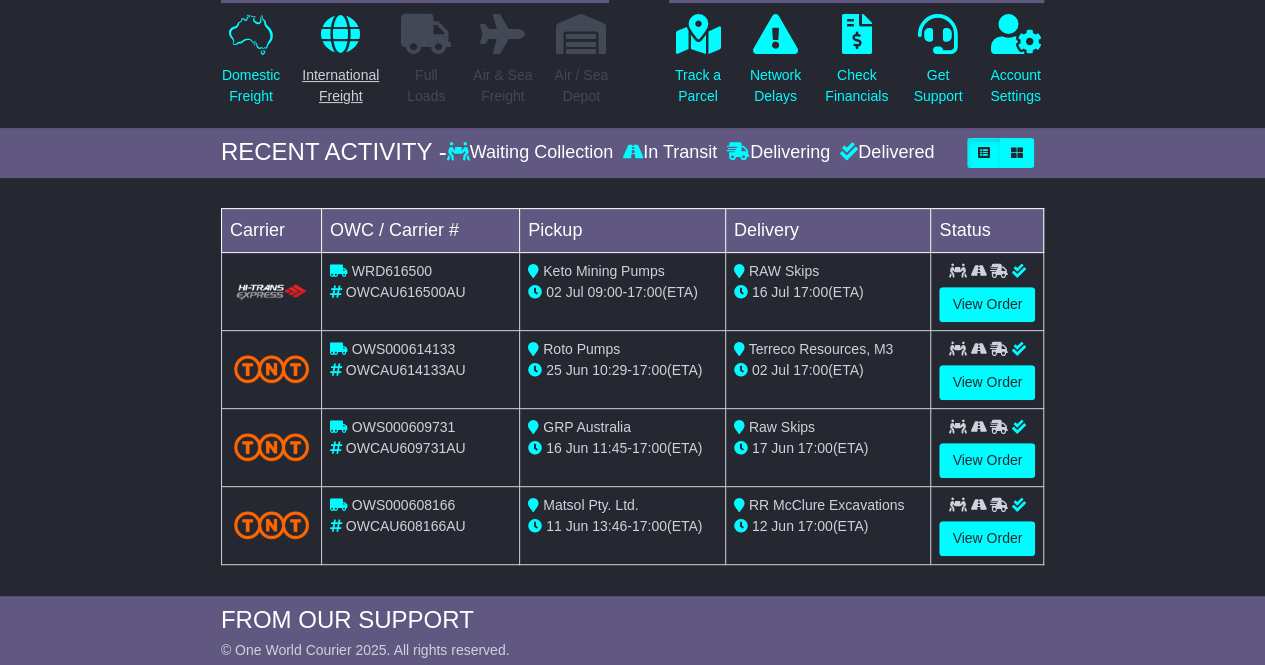scroll, scrollTop: 106, scrollLeft: 0, axis: vertical 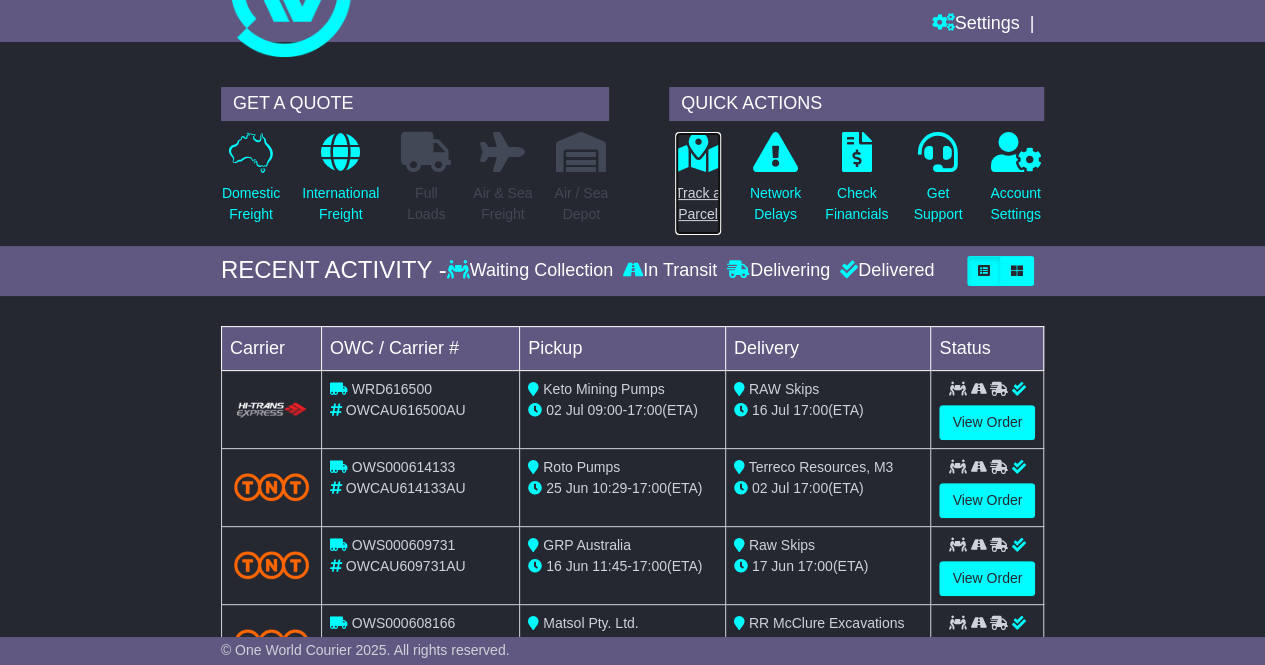 click on "Track a Parcel" at bounding box center [698, 204] 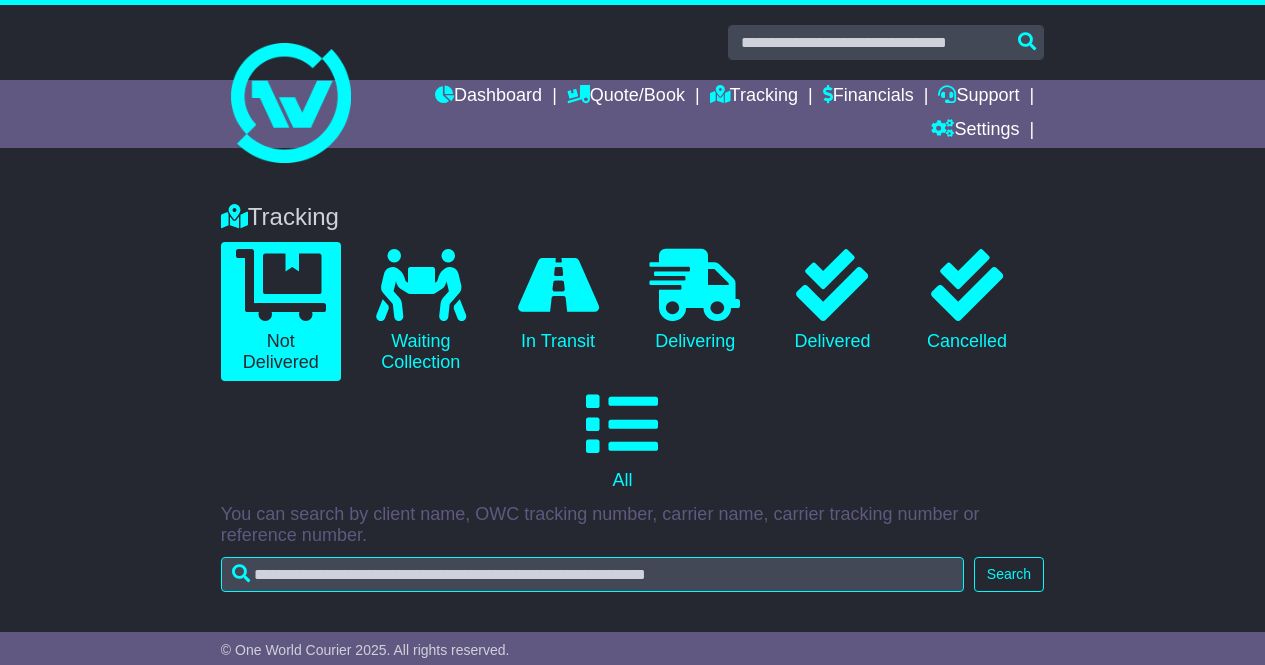 scroll, scrollTop: 0, scrollLeft: 0, axis: both 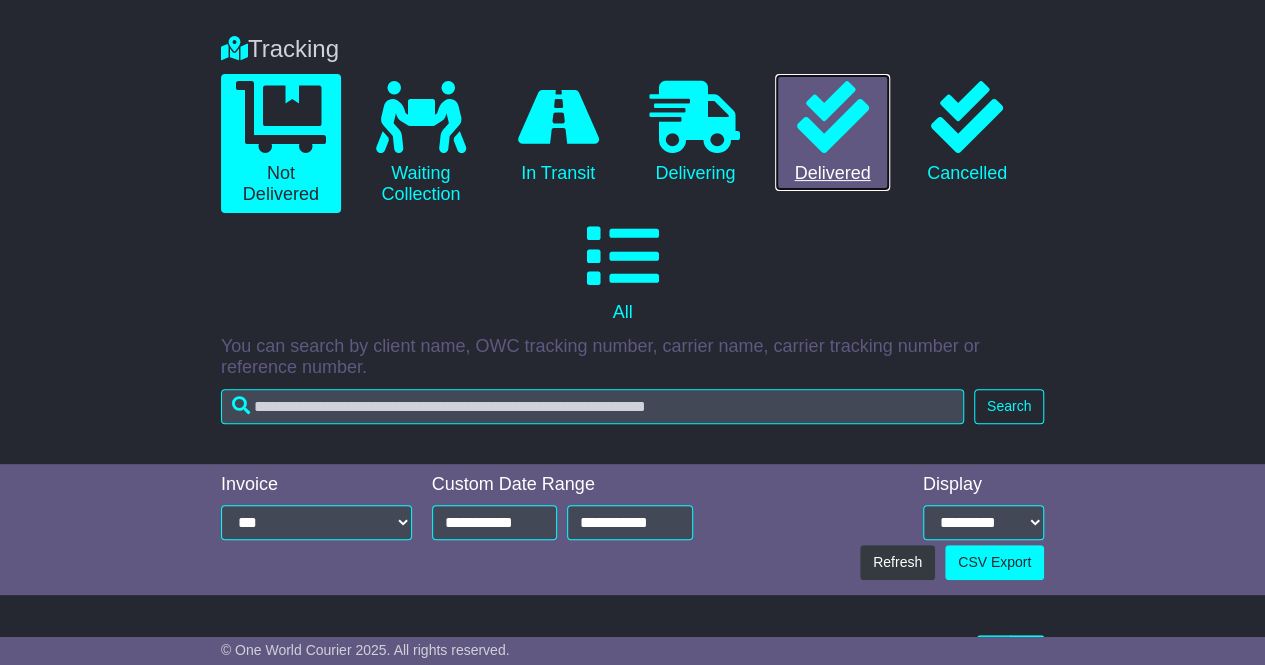 click at bounding box center [832, 117] 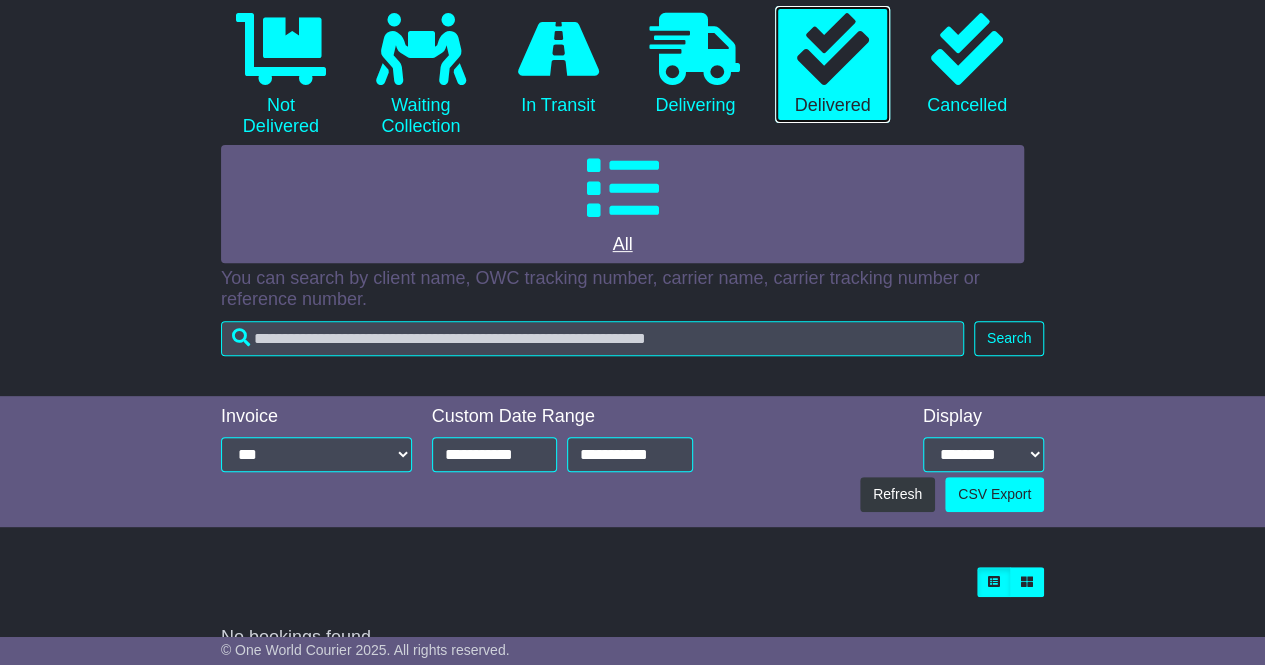 scroll, scrollTop: 268, scrollLeft: 0, axis: vertical 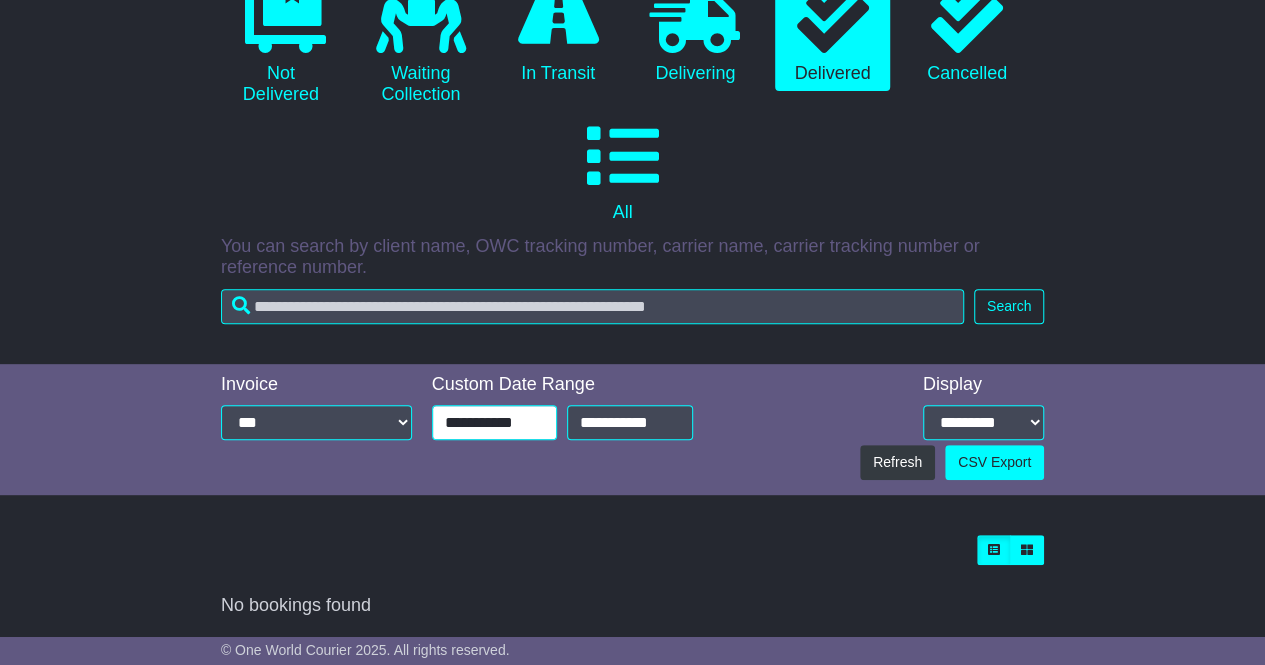 click on "**********" at bounding box center (495, 422) 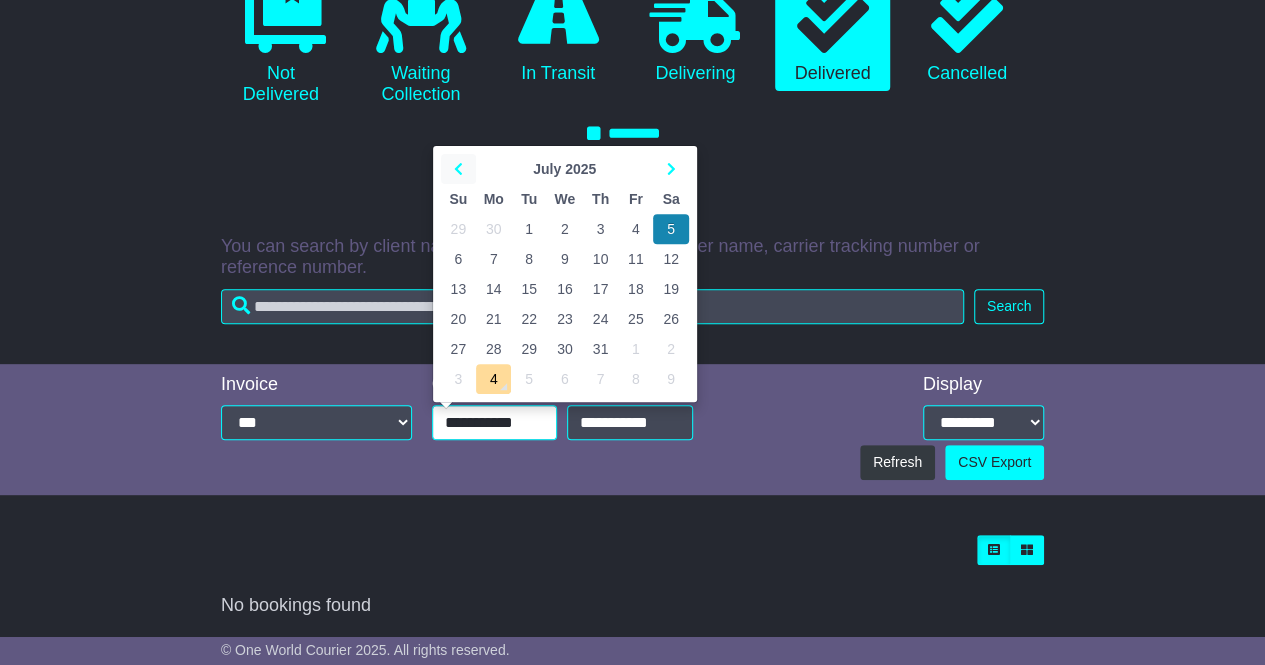 click at bounding box center (458, 169) 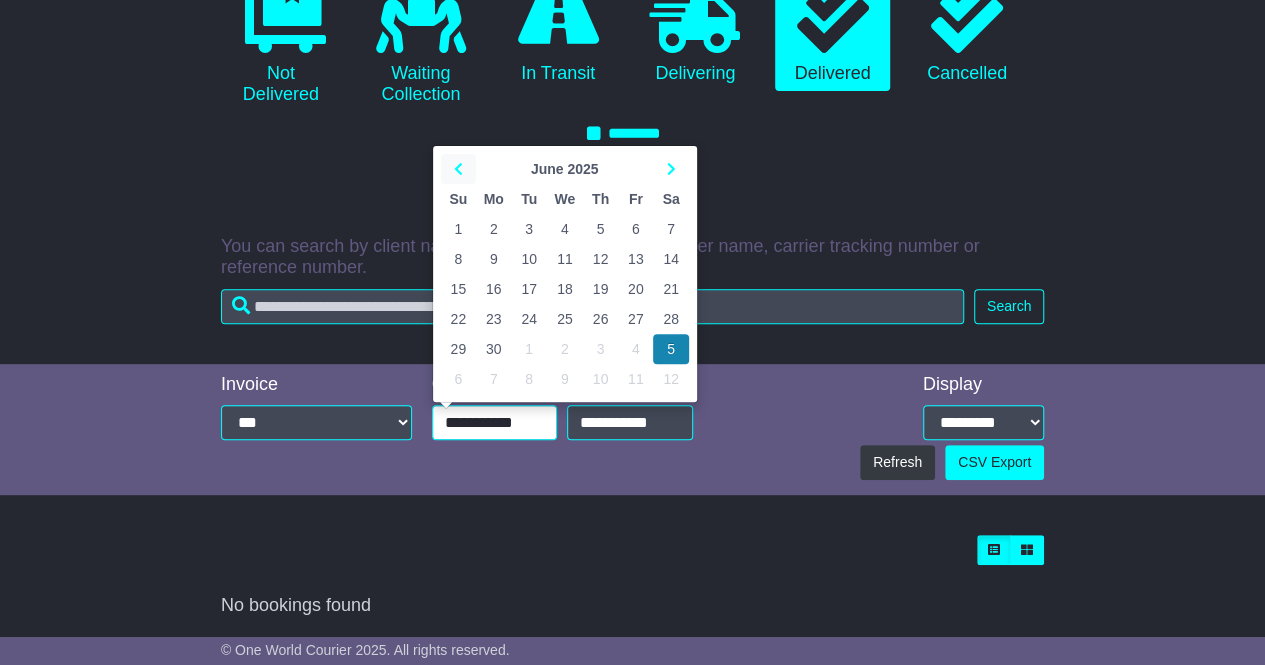click at bounding box center [458, 169] 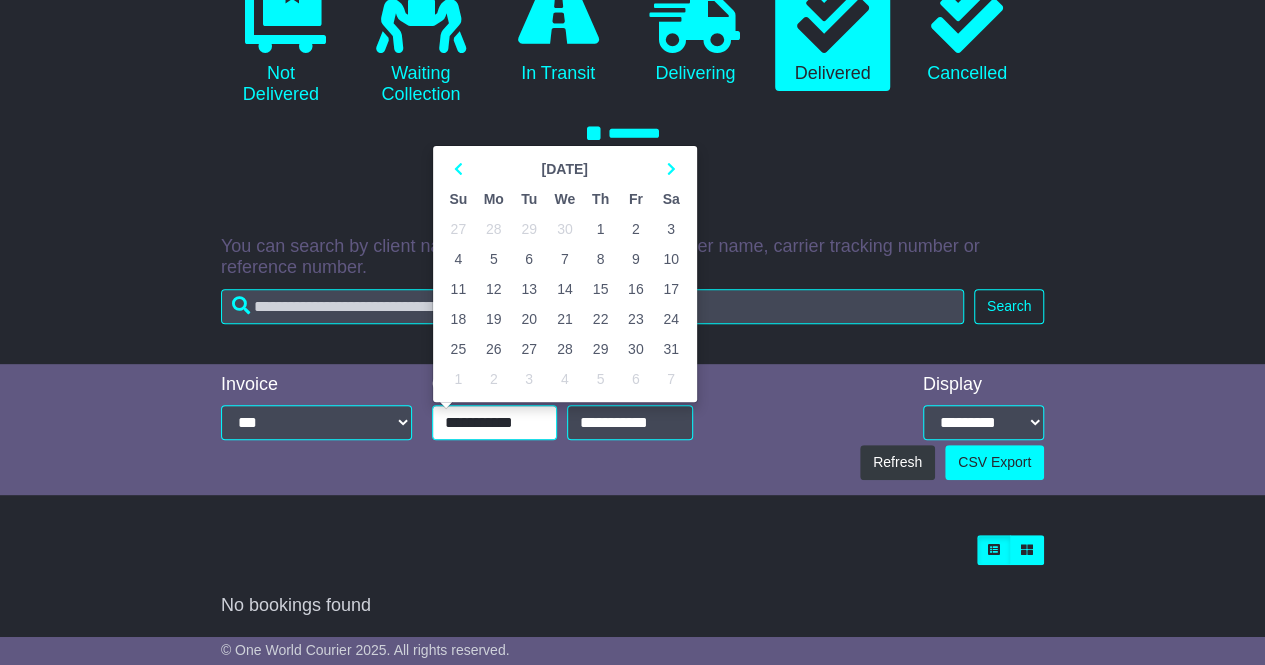 click on "1" at bounding box center (600, 229) 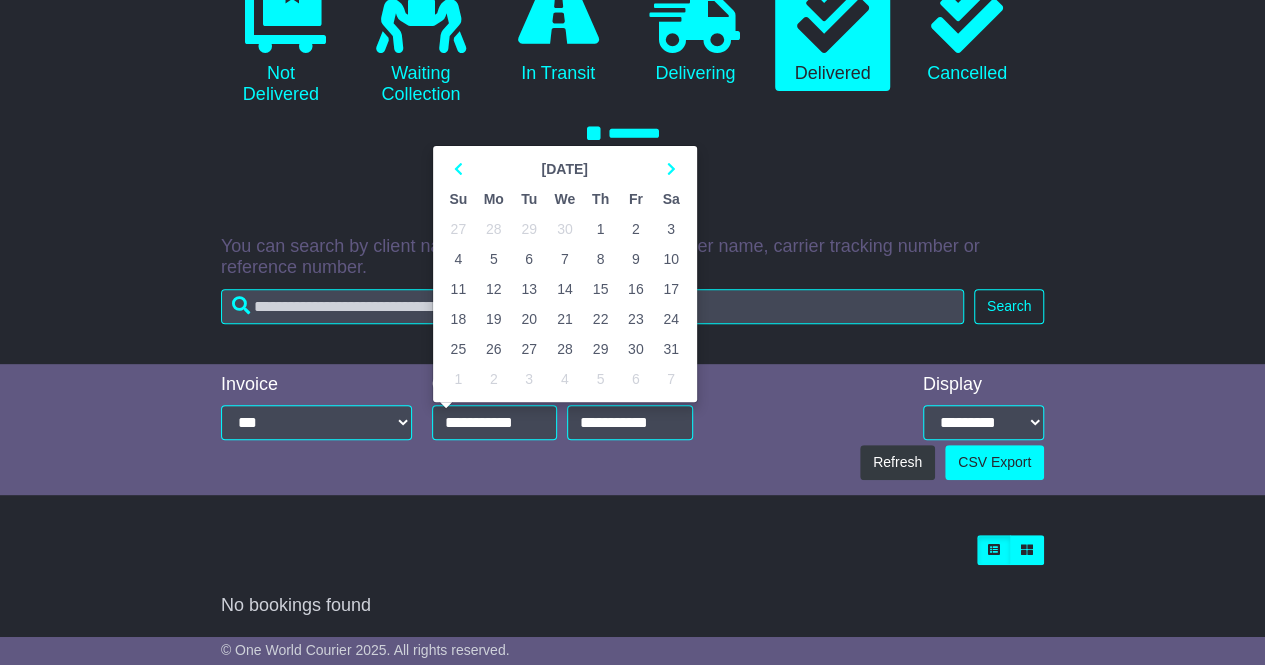 type on "**********" 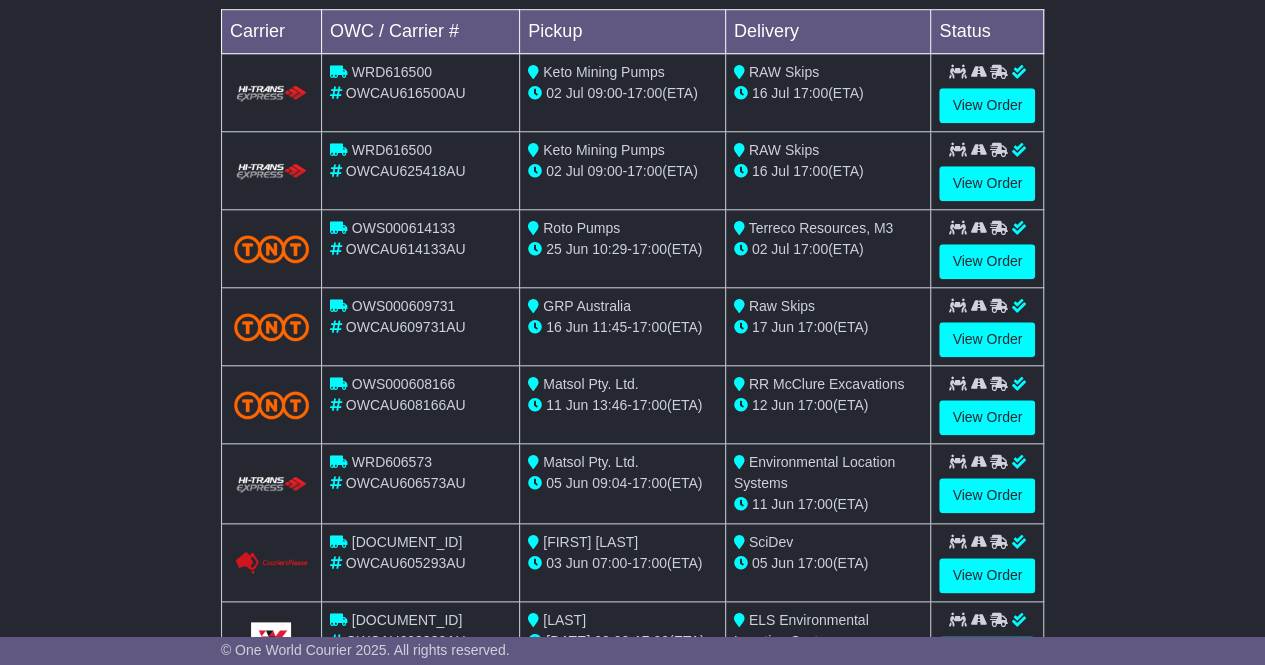 scroll, scrollTop: 968, scrollLeft: 0, axis: vertical 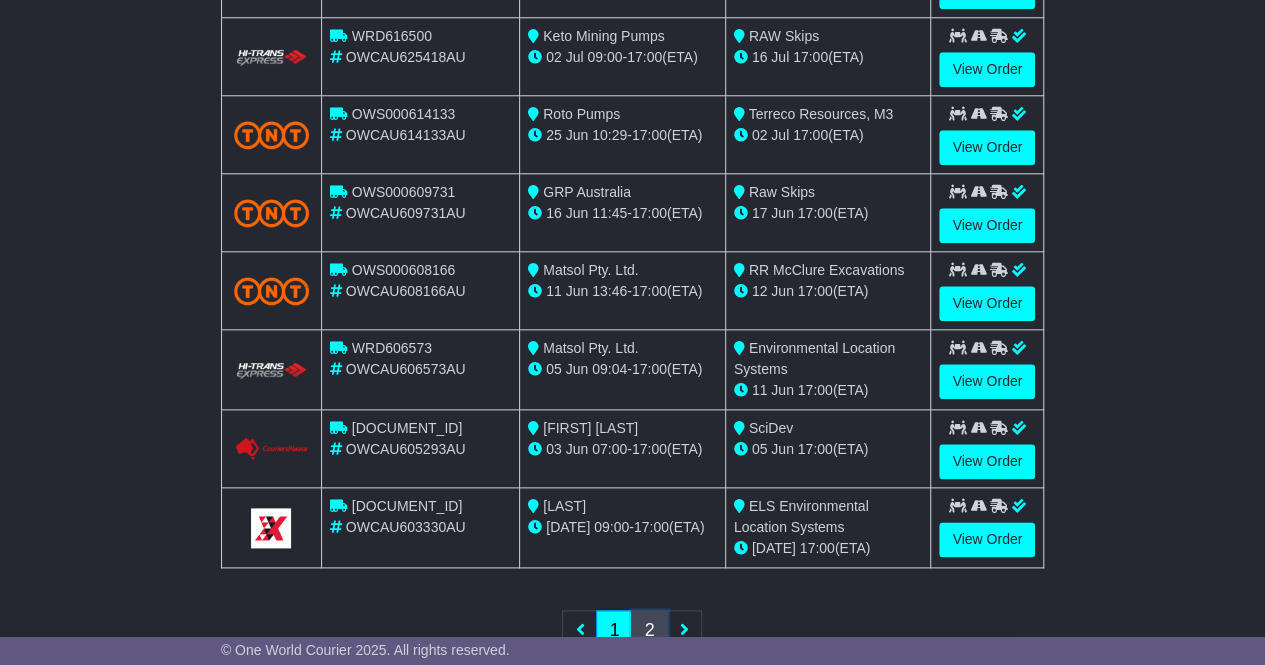 click on "2" at bounding box center [649, 630] 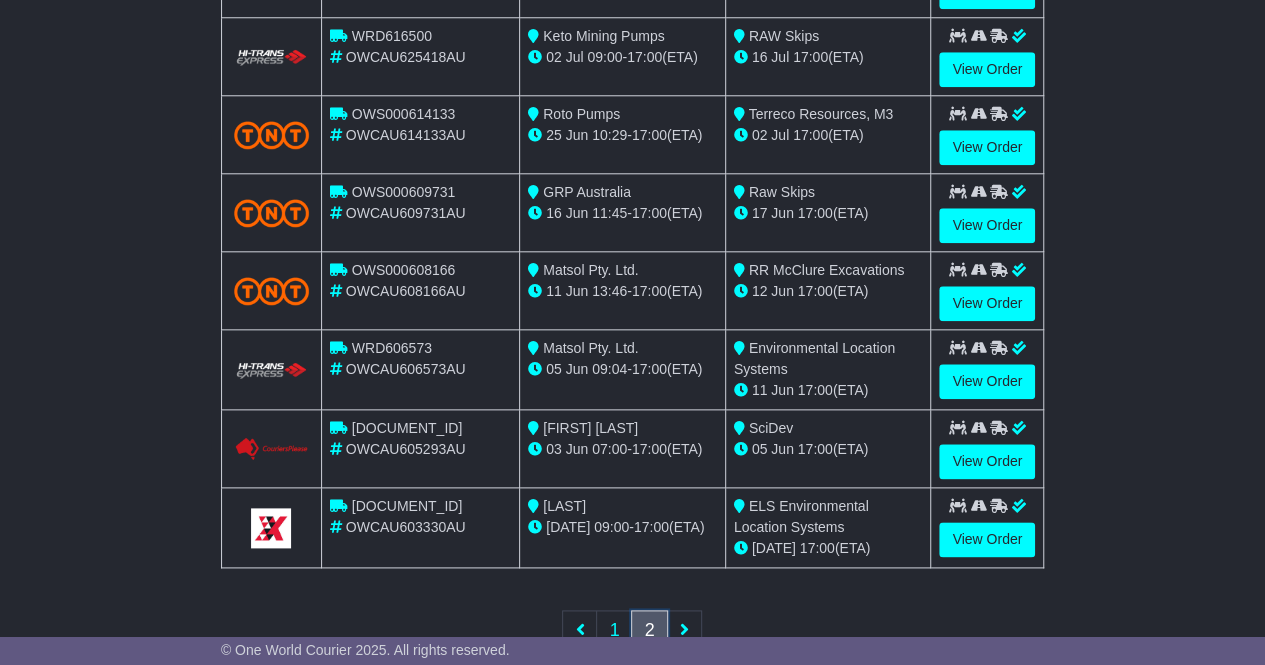 scroll, scrollTop: 478, scrollLeft: 0, axis: vertical 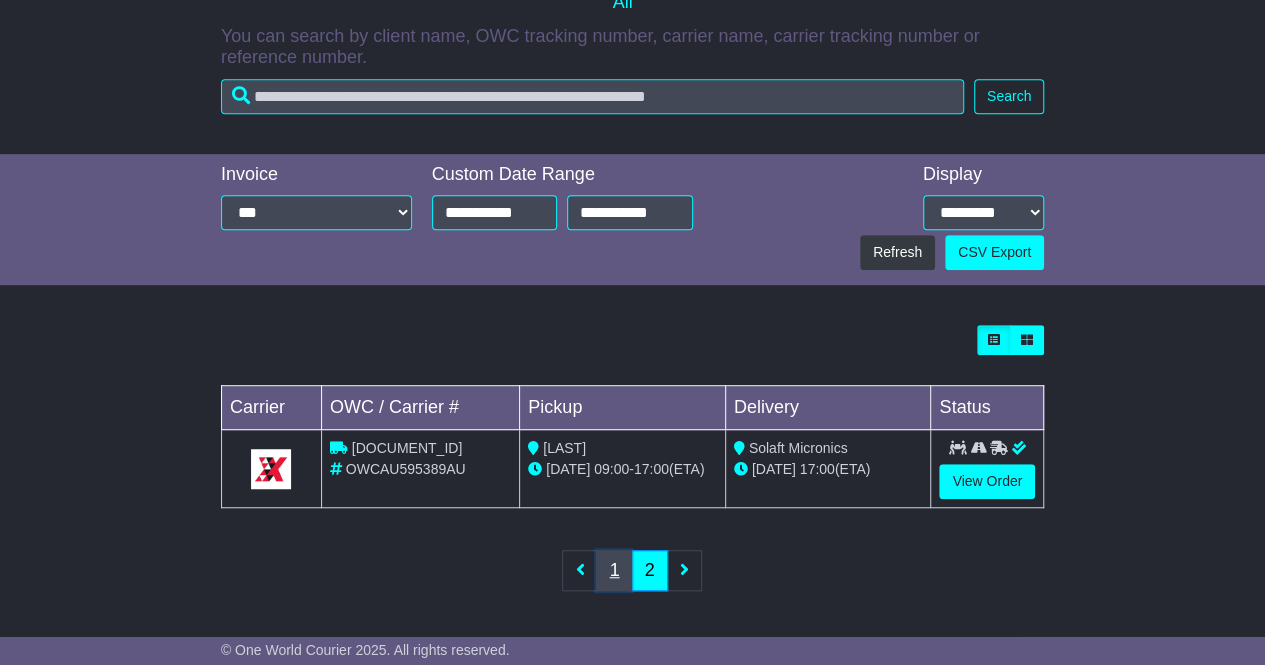 click on "1" at bounding box center [614, 570] 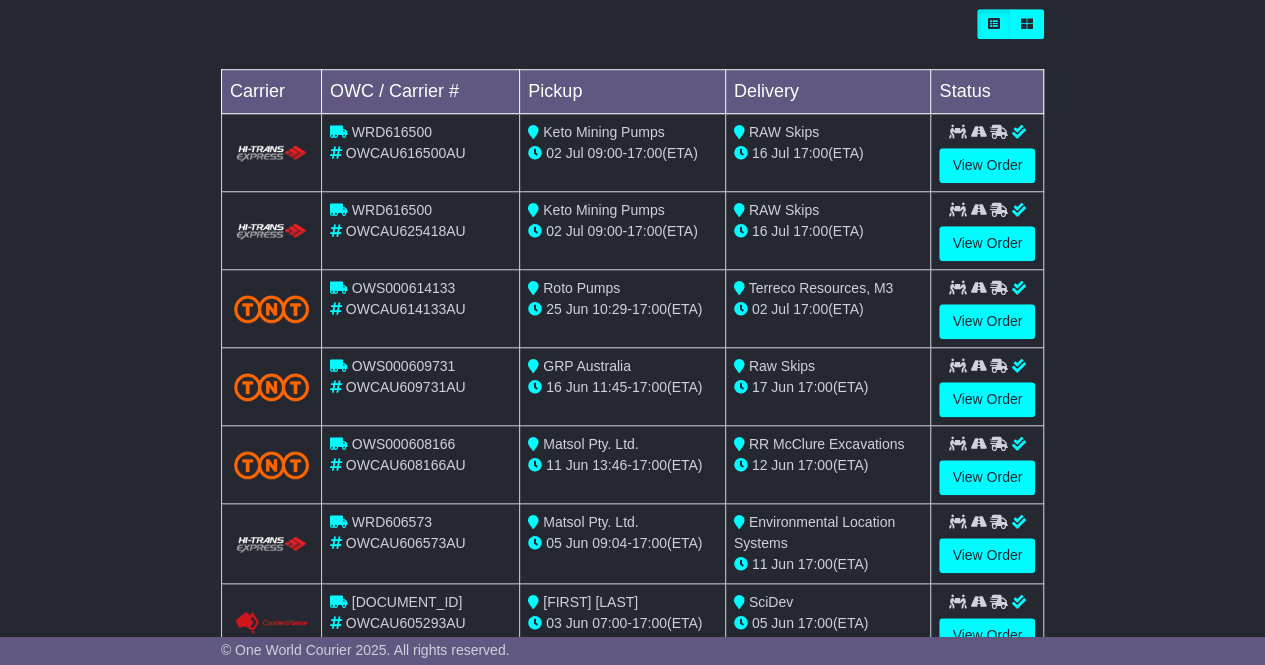scroll, scrollTop: 920, scrollLeft: 0, axis: vertical 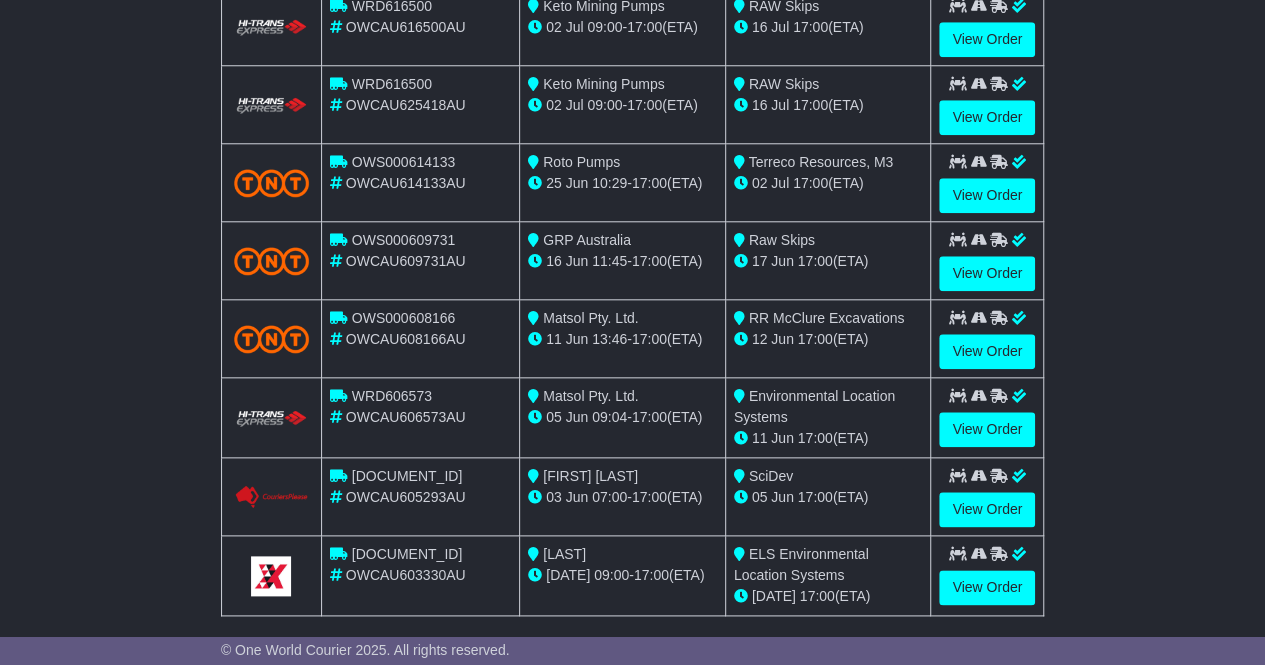 drag, startPoint x: 558, startPoint y: 167, endPoint x: 845, endPoint y: 174, distance: 287.08536 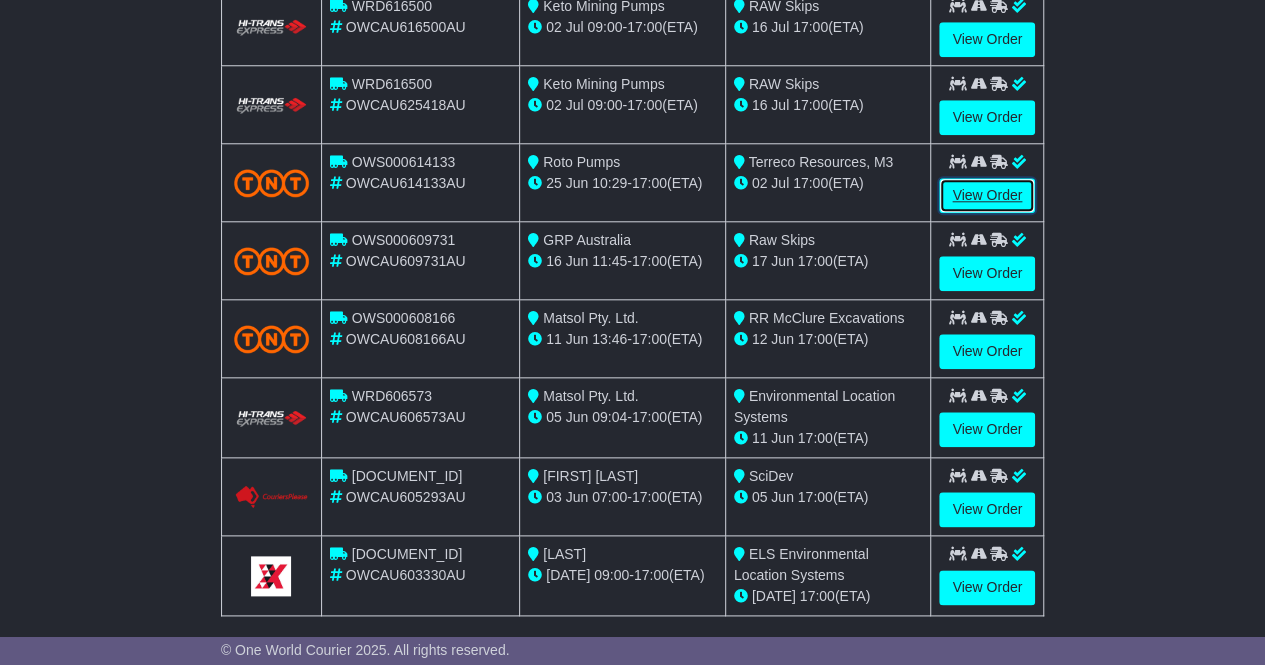 click on "View Order" at bounding box center (987, 195) 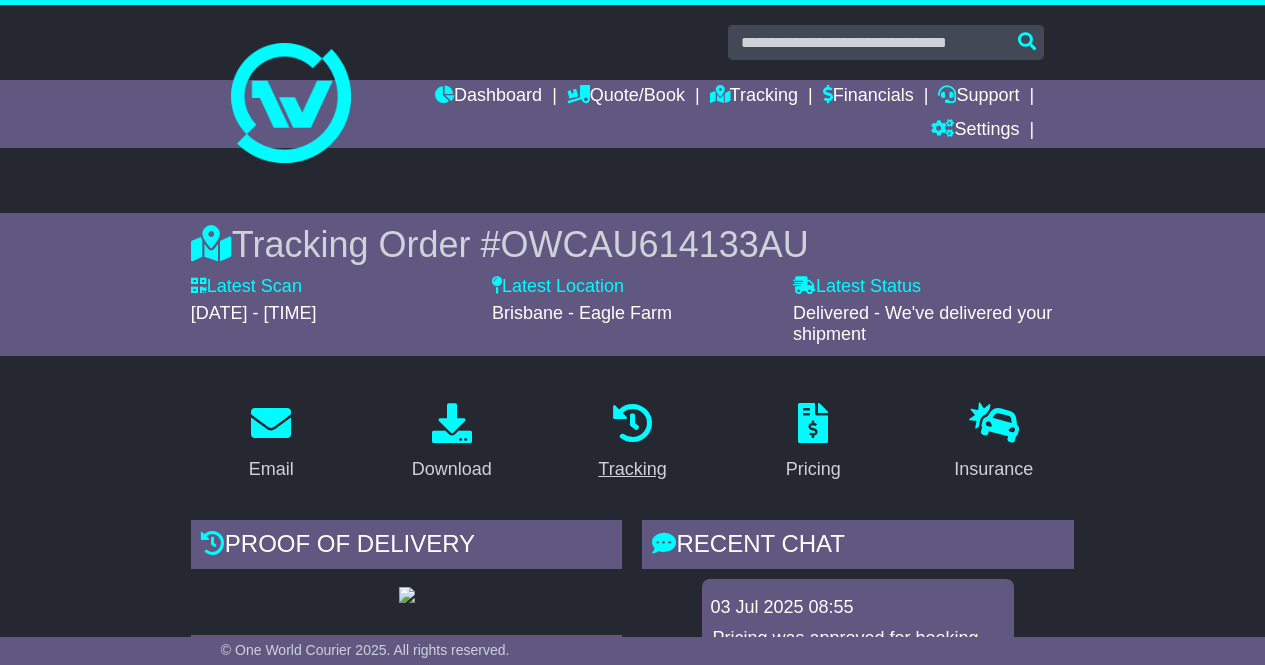 scroll, scrollTop: 0, scrollLeft: 0, axis: both 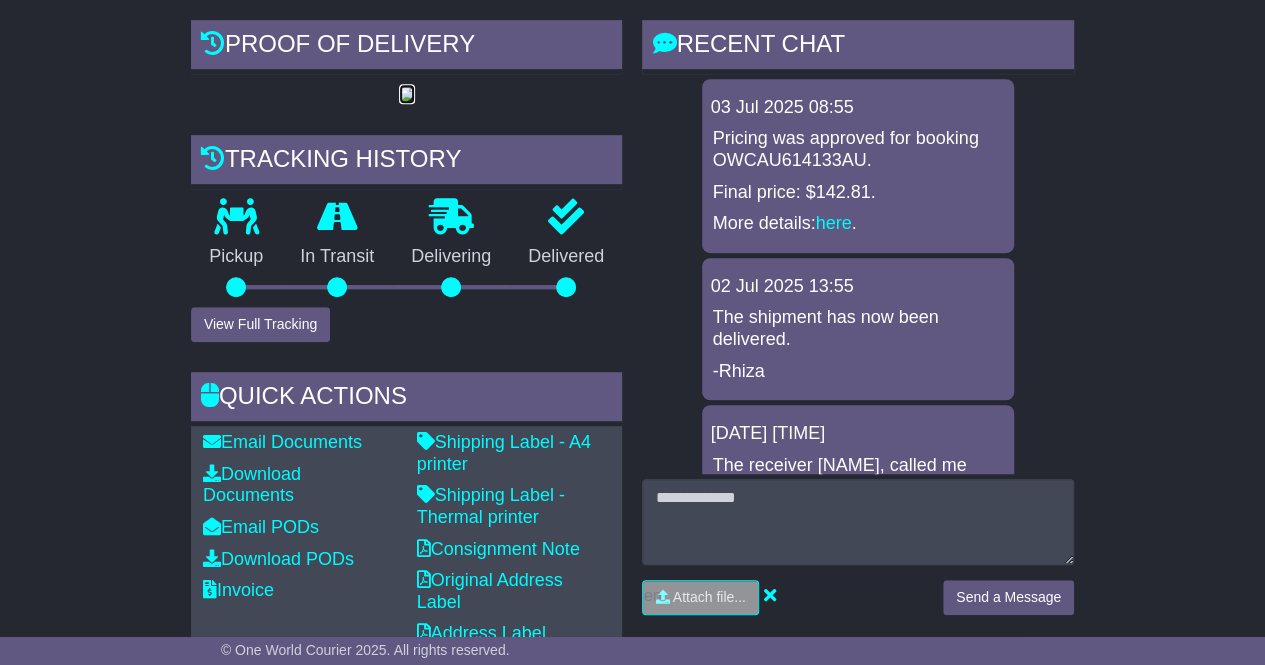 click at bounding box center [407, 95] 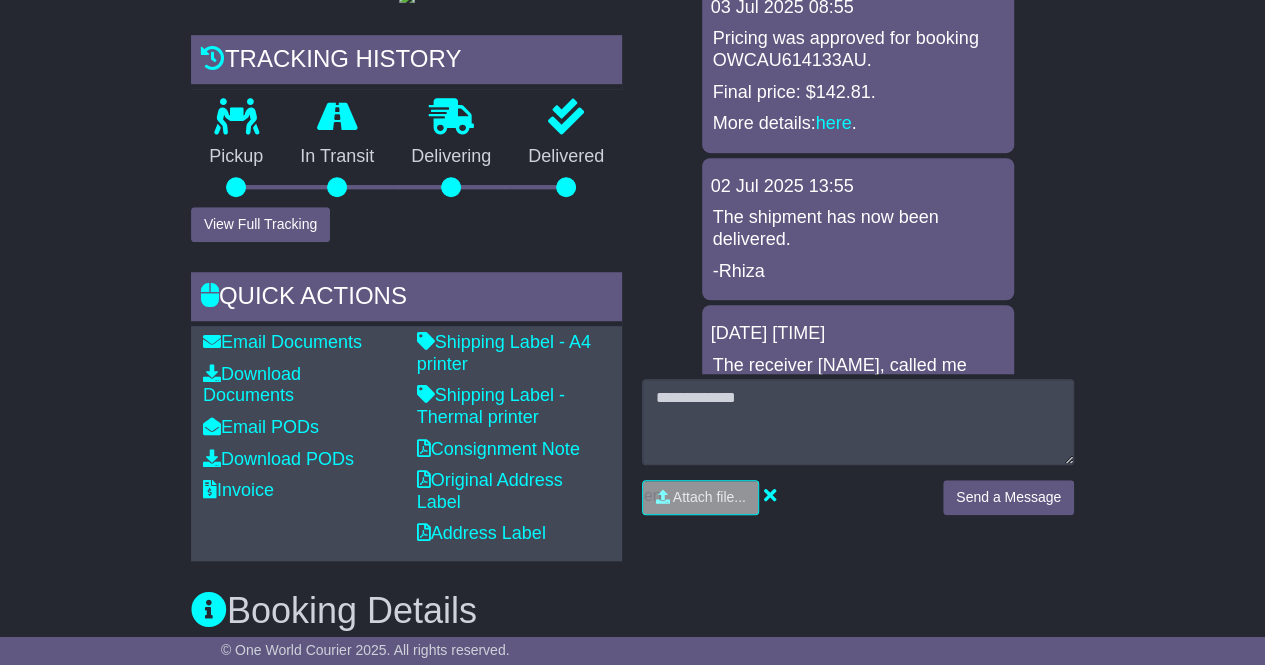 click on "Proof of Delivery
Tracking history
Pickup
In Transit
Problem
Unknown
Delivering
Delivered" at bounding box center (407, 240) 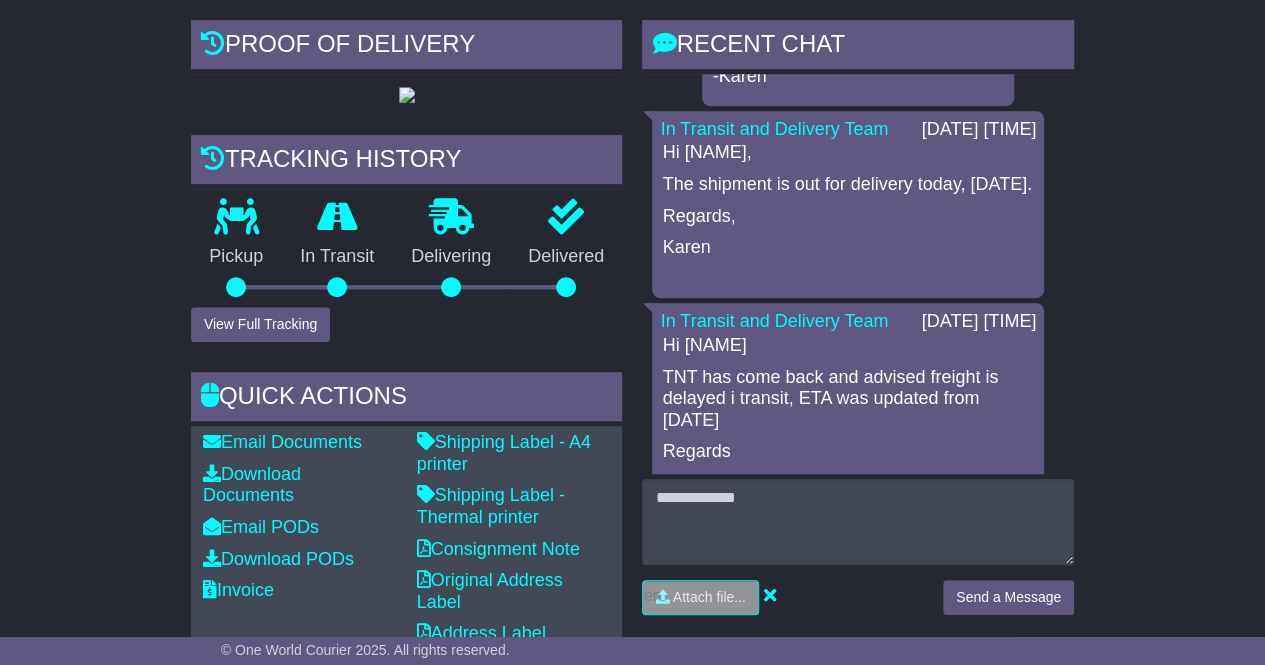 scroll, scrollTop: 1900, scrollLeft: 0, axis: vertical 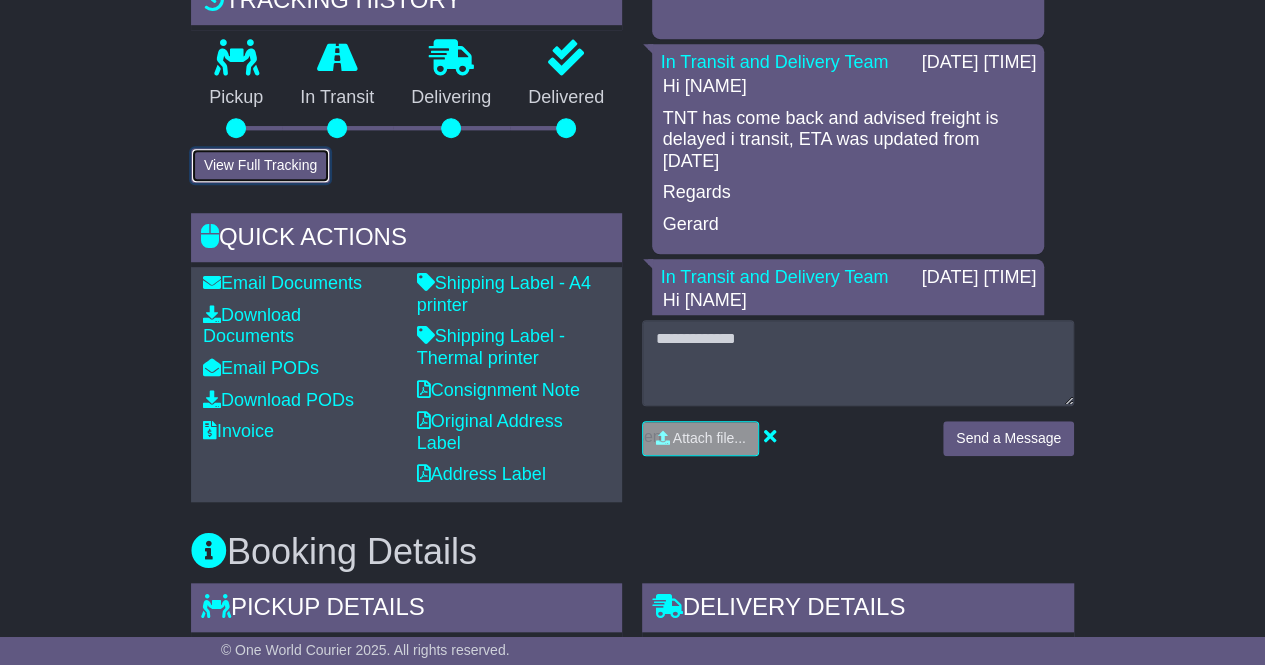 click on "View Full Tracking" at bounding box center (260, 165) 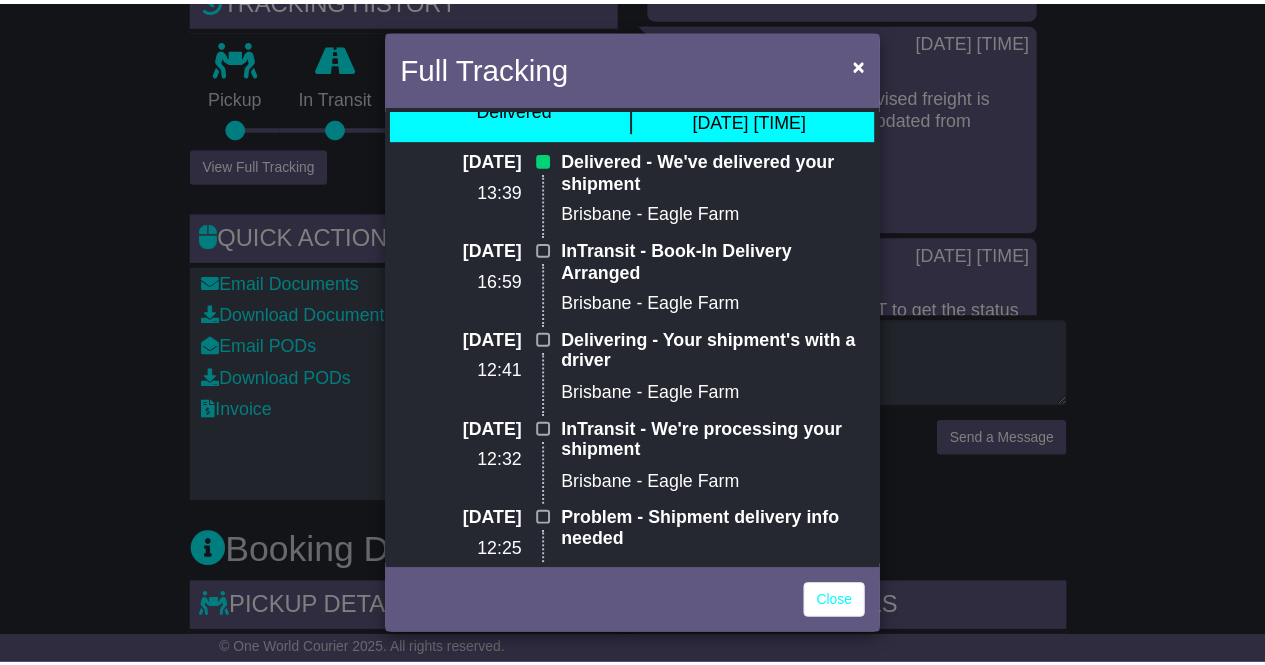 scroll, scrollTop: 0, scrollLeft: 0, axis: both 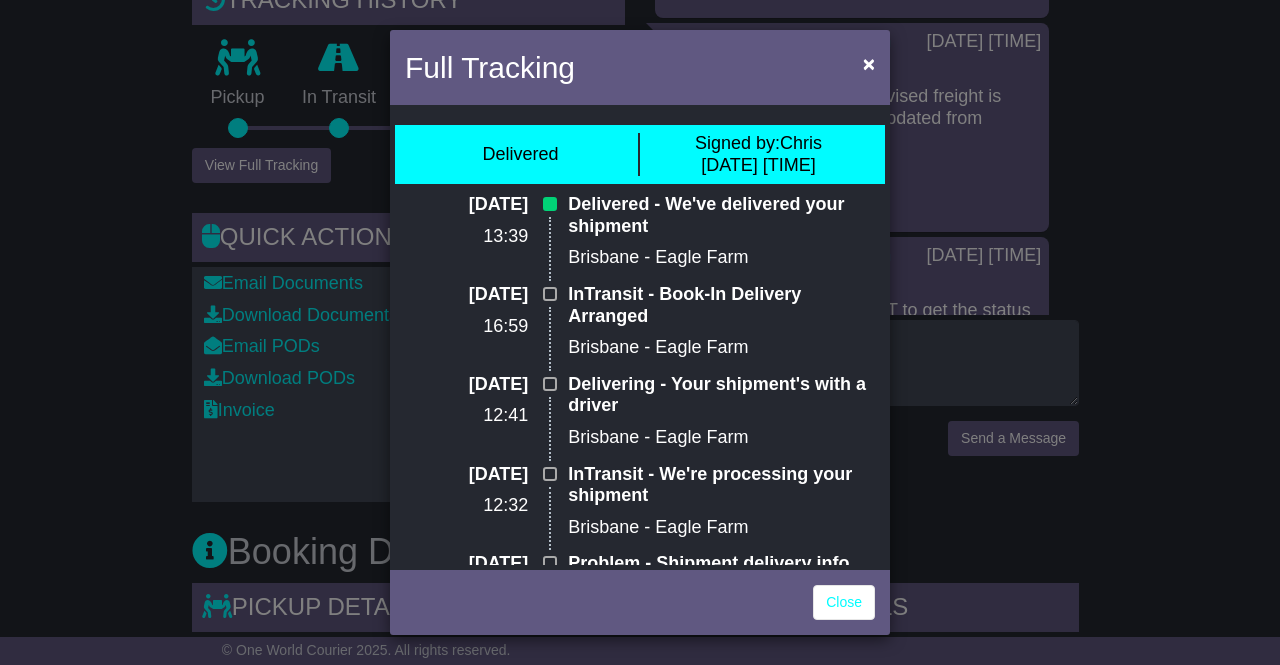drag, startPoint x: 797, startPoint y: 141, endPoint x: 820, endPoint y: 149, distance: 24.351591 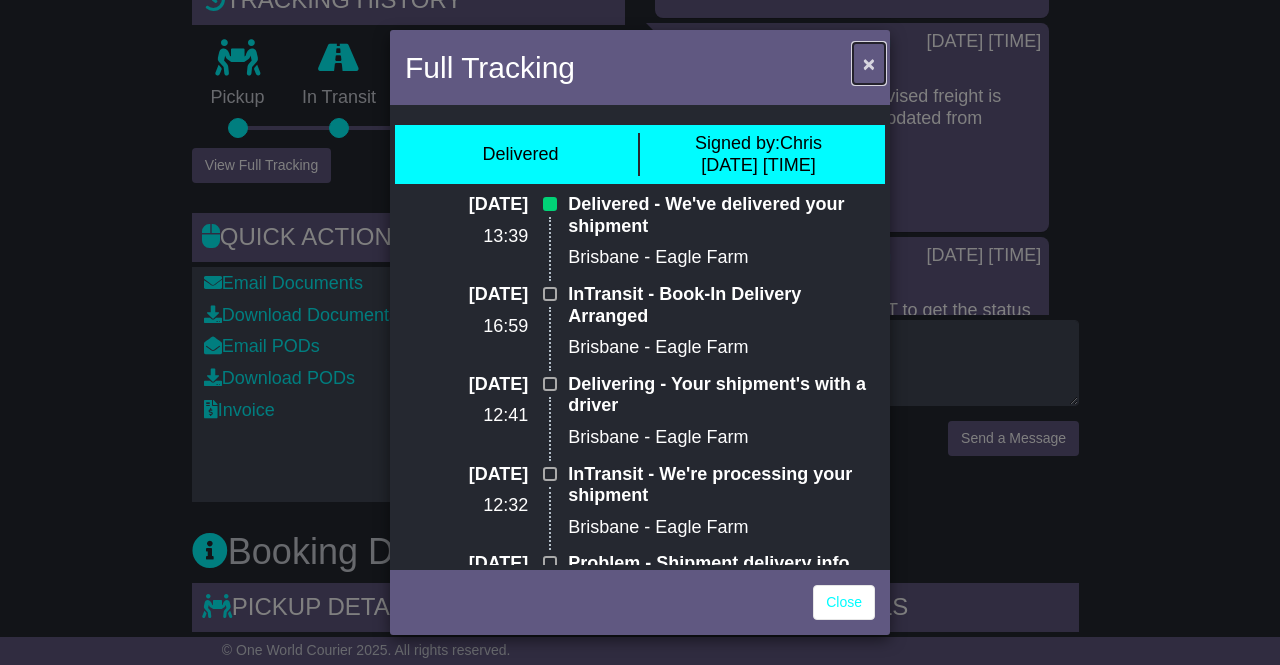 click on "×" at bounding box center [869, 63] 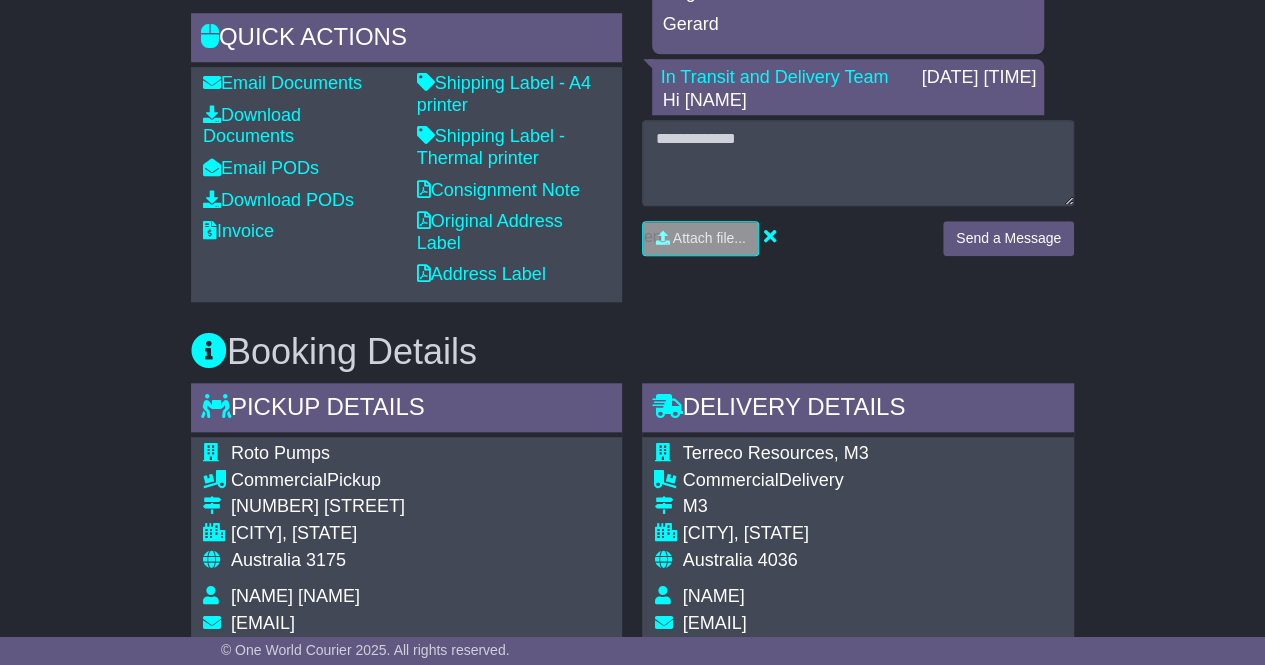 scroll, scrollTop: 659, scrollLeft: 0, axis: vertical 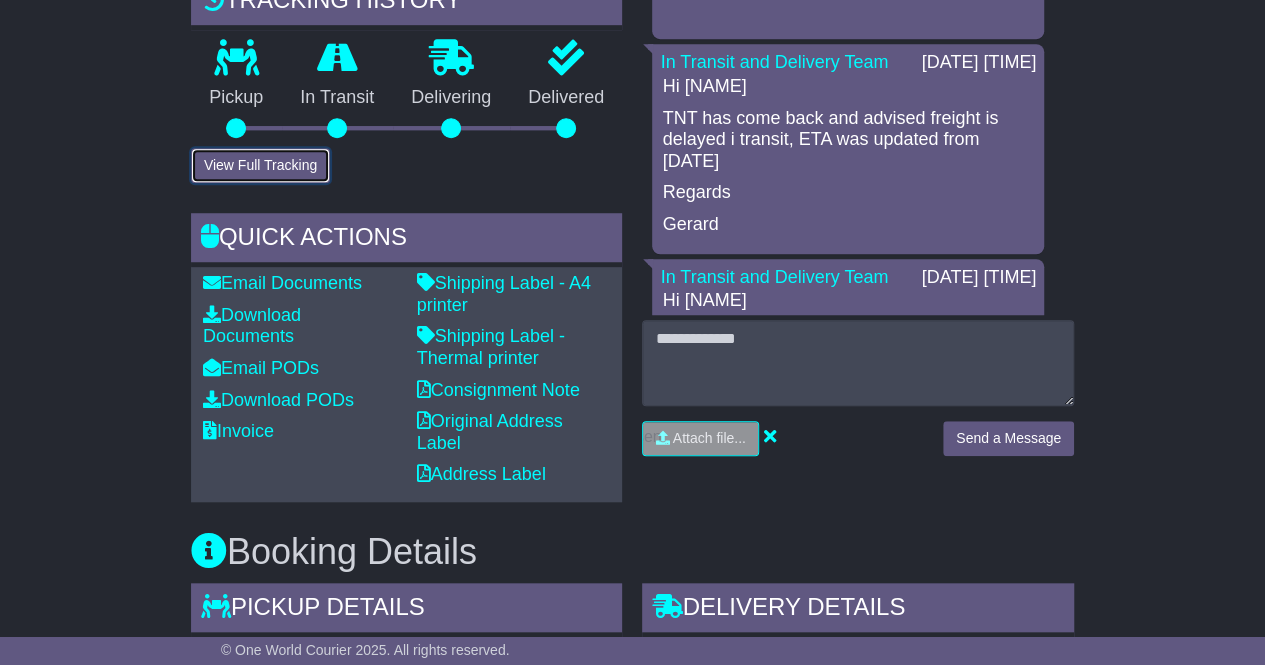 click on "View Full Tracking" at bounding box center [260, 165] 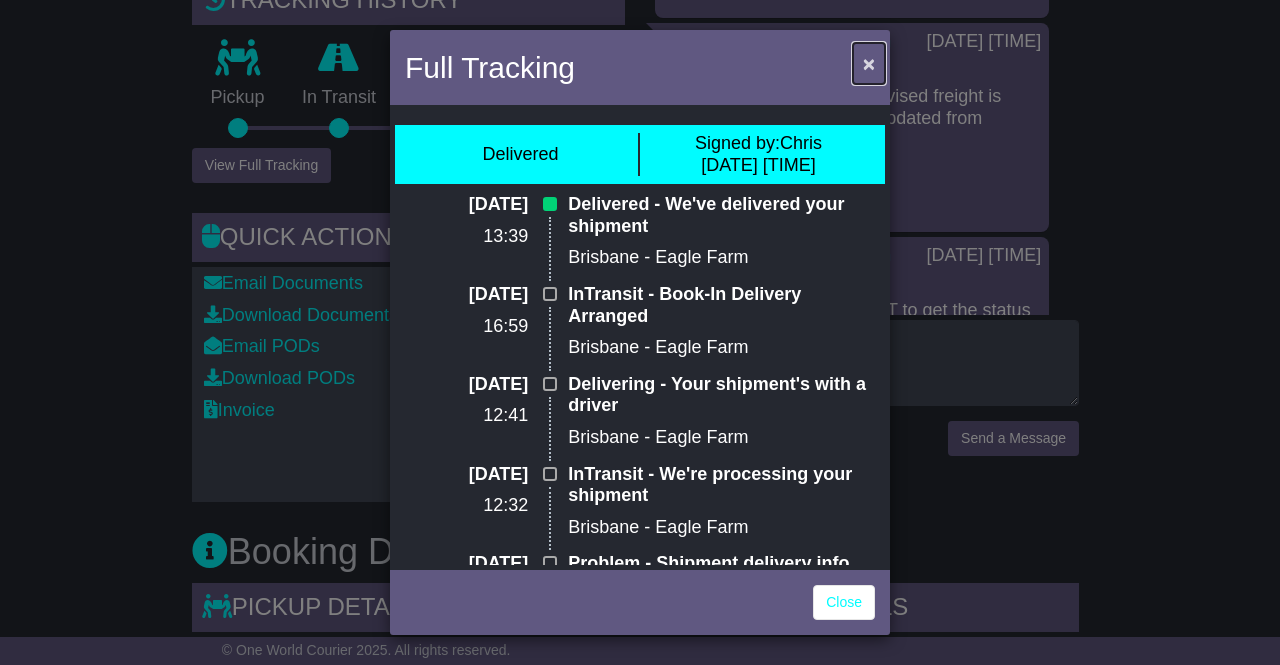 click on "×" at bounding box center (869, 63) 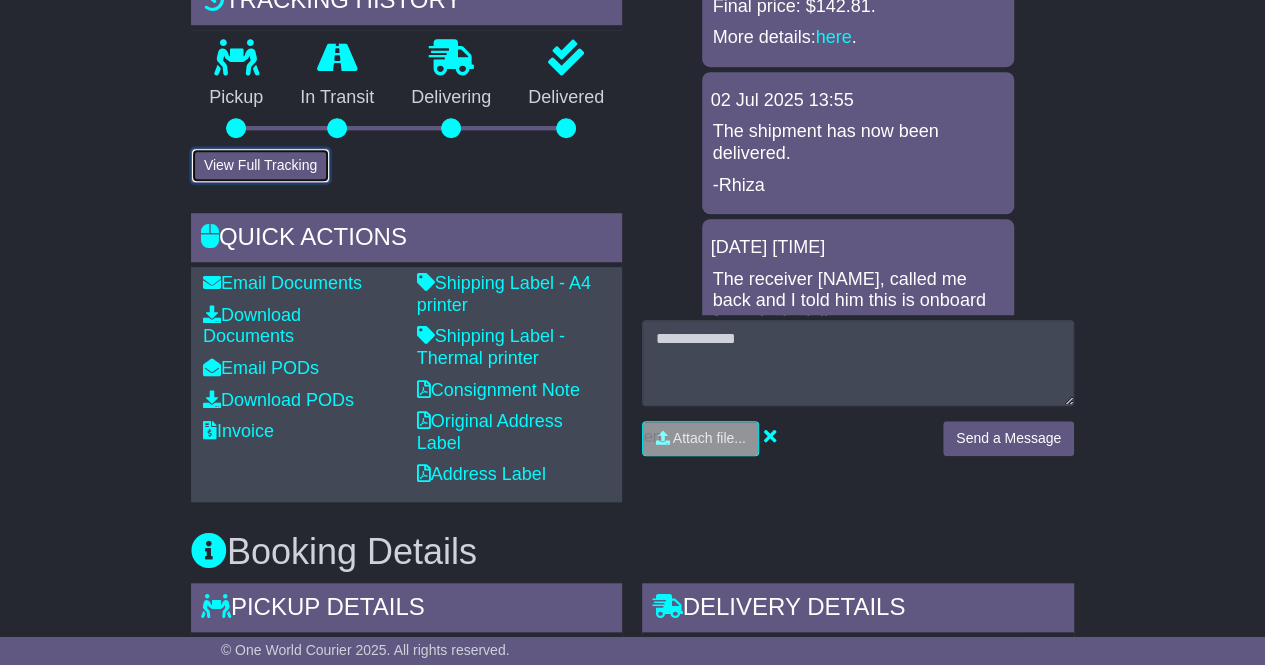 scroll, scrollTop: 0, scrollLeft: 0, axis: both 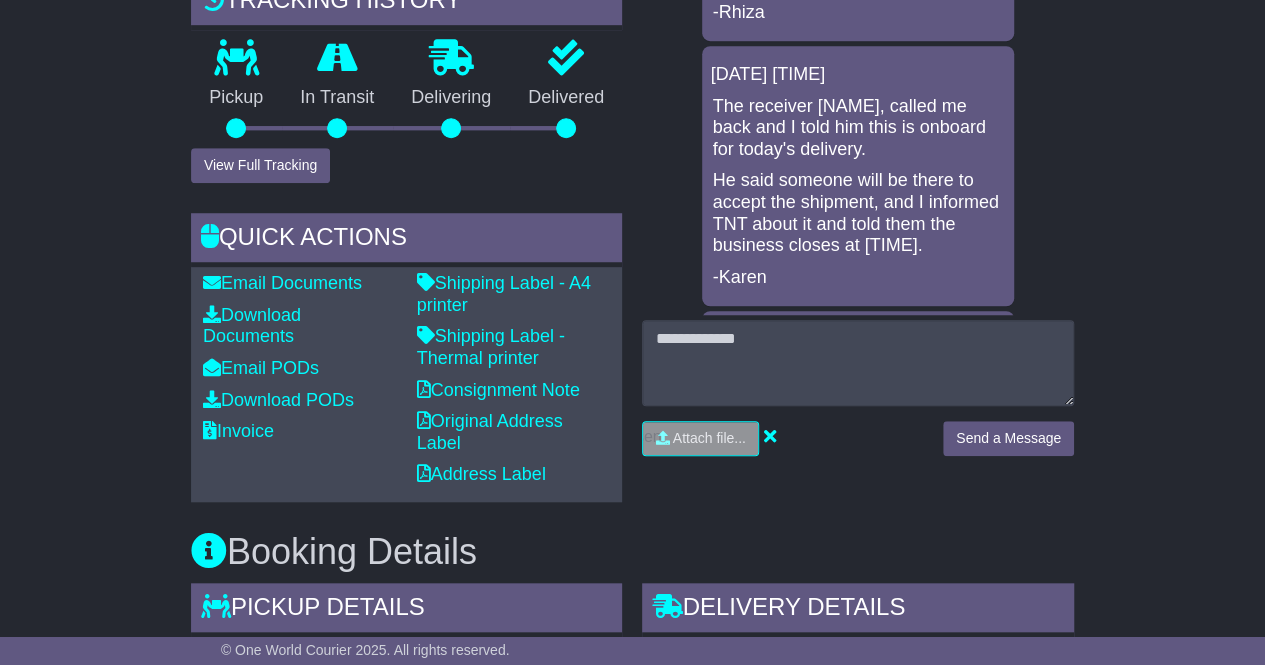 drag, startPoint x: 855, startPoint y: 115, endPoint x: 810, endPoint y: 157, distance: 61.554855 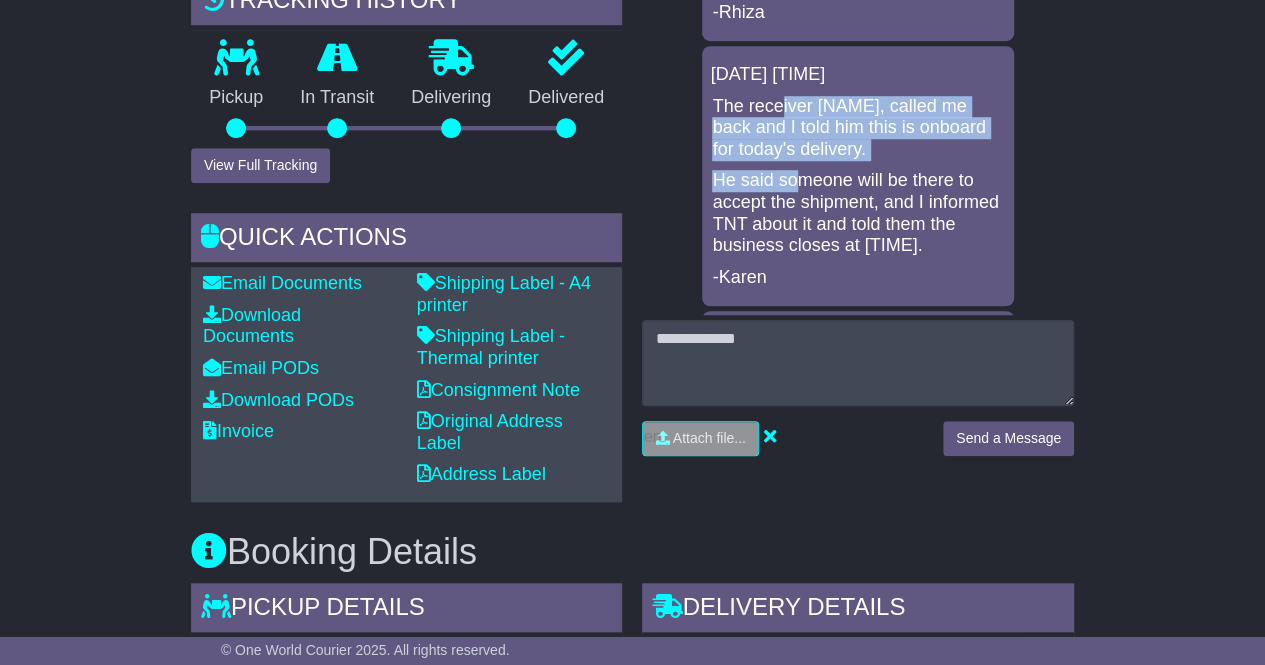 drag, startPoint x: 796, startPoint y: 176, endPoint x: 782, endPoint y: 100, distance: 77.27872 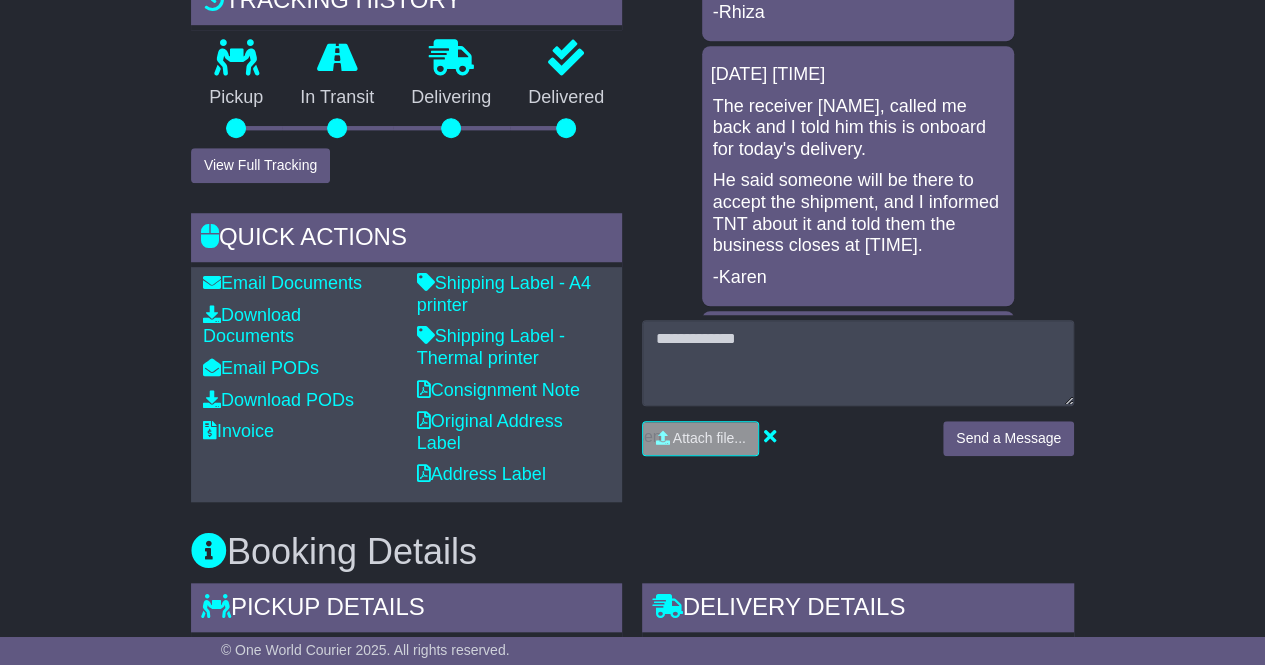 drag, startPoint x: 764, startPoint y: 181, endPoint x: 782, endPoint y: 263, distance: 83.95237 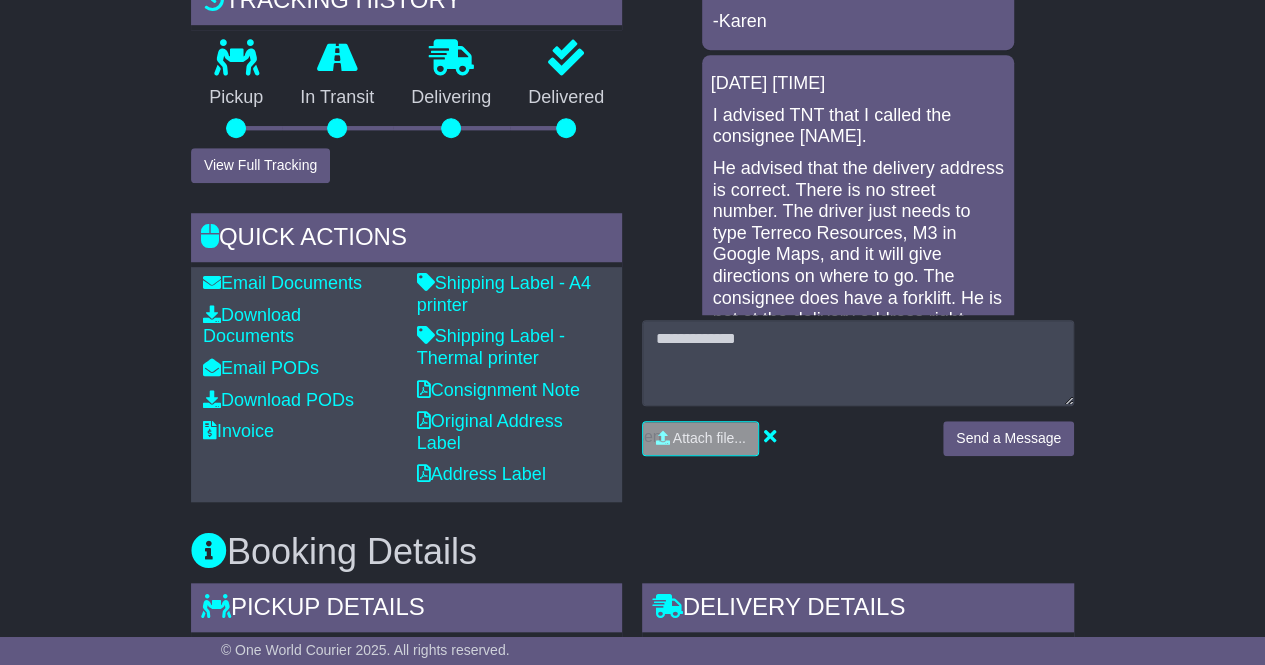 scroll, scrollTop: 800, scrollLeft: 0, axis: vertical 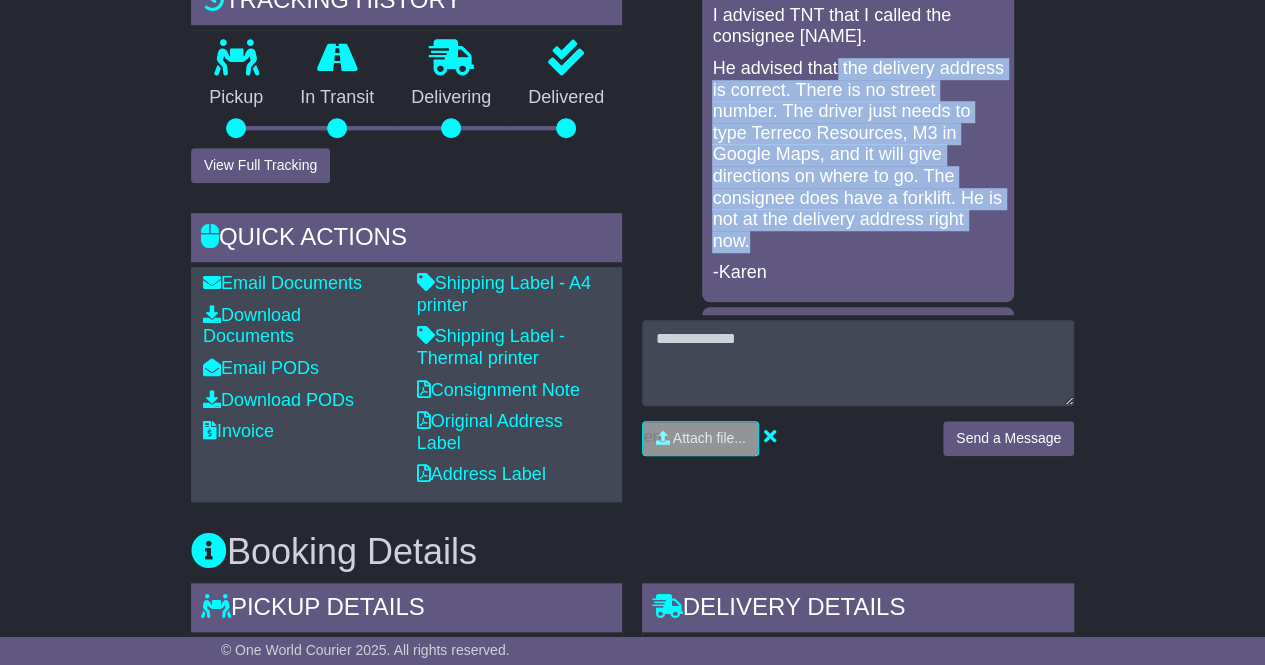 drag, startPoint x: 835, startPoint y: 97, endPoint x: 834, endPoint y: 259, distance: 162.00308 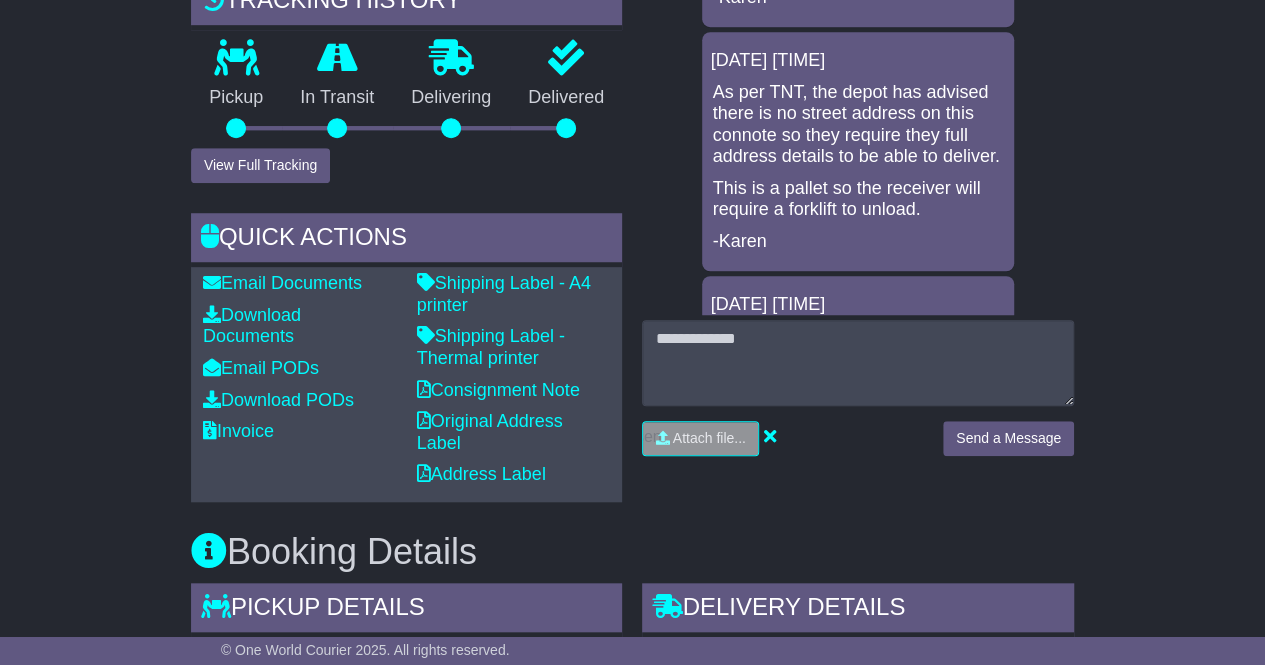 scroll, scrollTop: 1100, scrollLeft: 0, axis: vertical 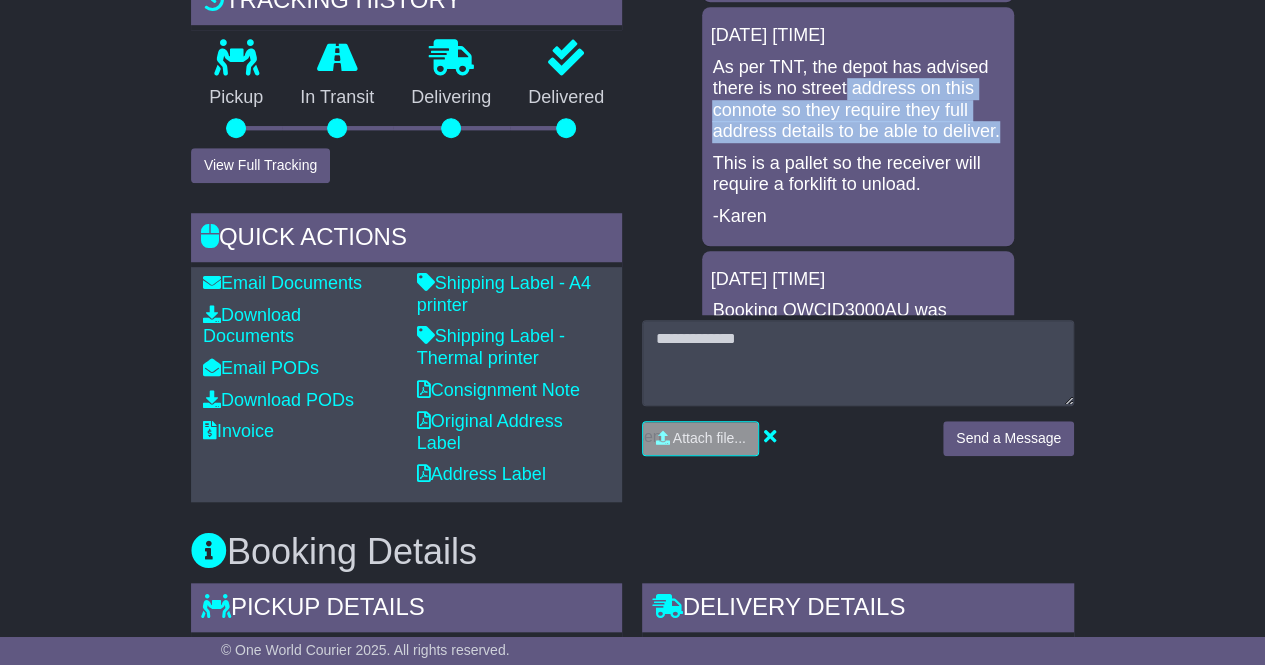 drag, startPoint x: 848, startPoint y: 109, endPoint x: 854, endPoint y: 173, distance: 64.28063 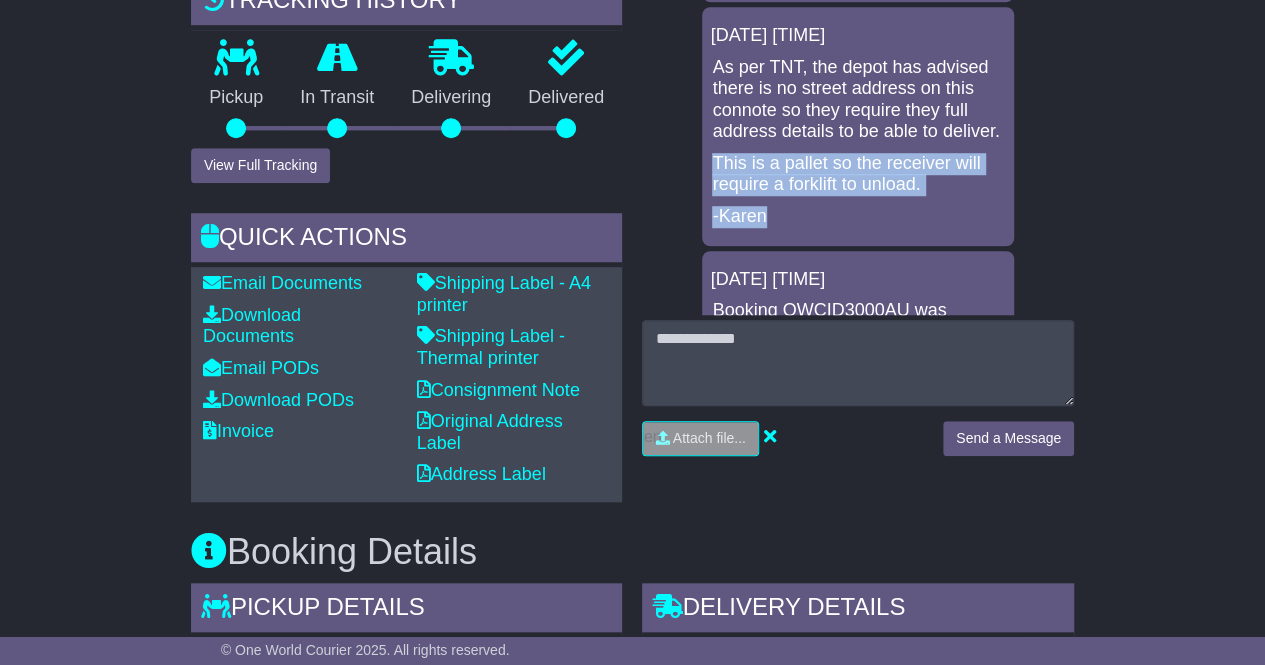drag, startPoint x: 856, startPoint y: 245, endPoint x: 828, endPoint y: 172, distance: 78.18568 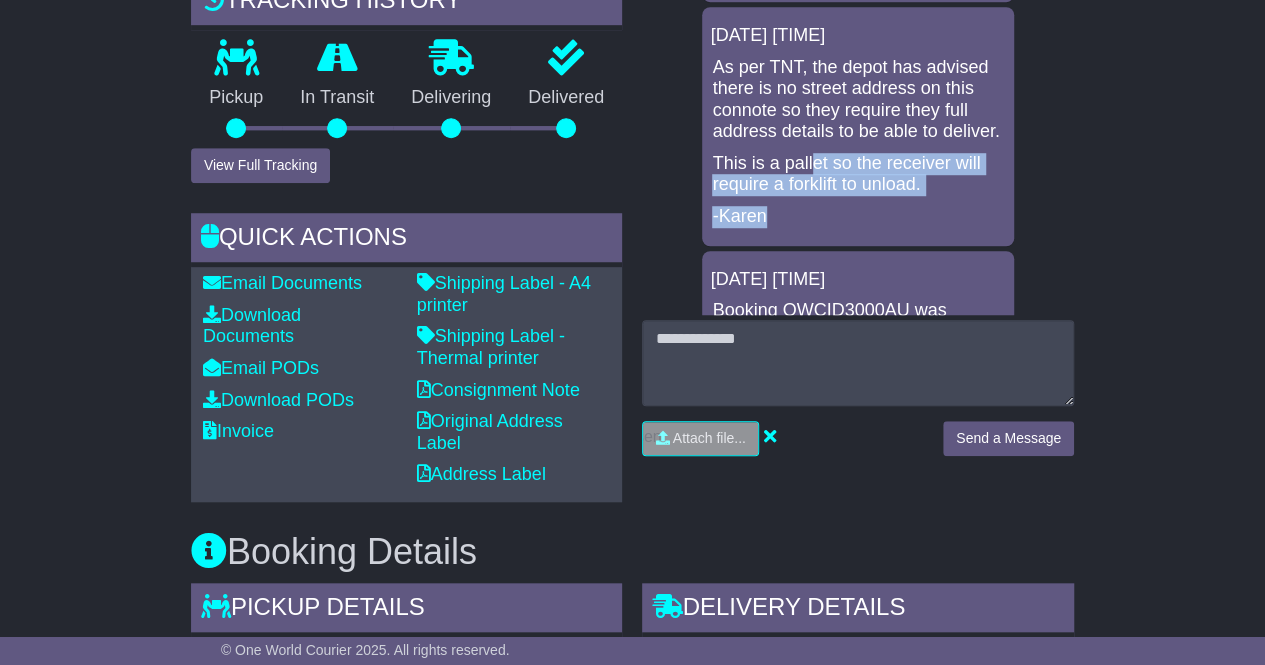 drag, startPoint x: 836, startPoint y: 252, endPoint x: 811, endPoint y: 182, distance: 74.330345 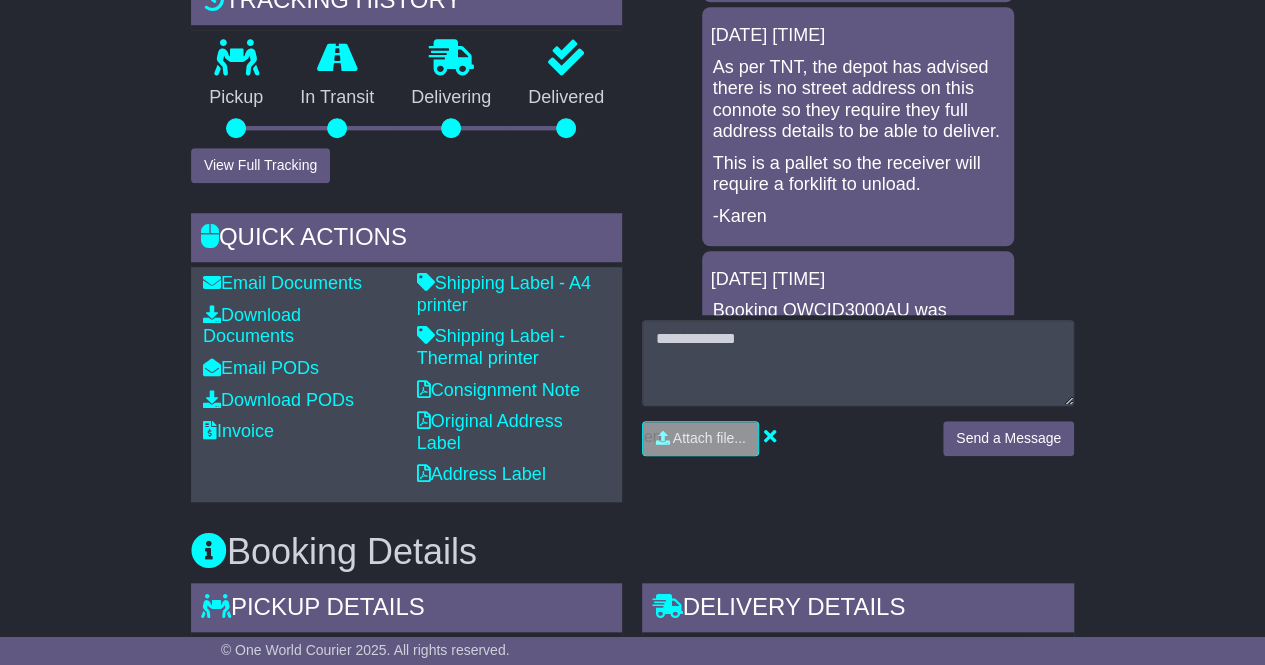 click on "As per TNT, the depot has advised there is no street address on this connote so they require they full address details to be able to deliver." at bounding box center (858, 100) 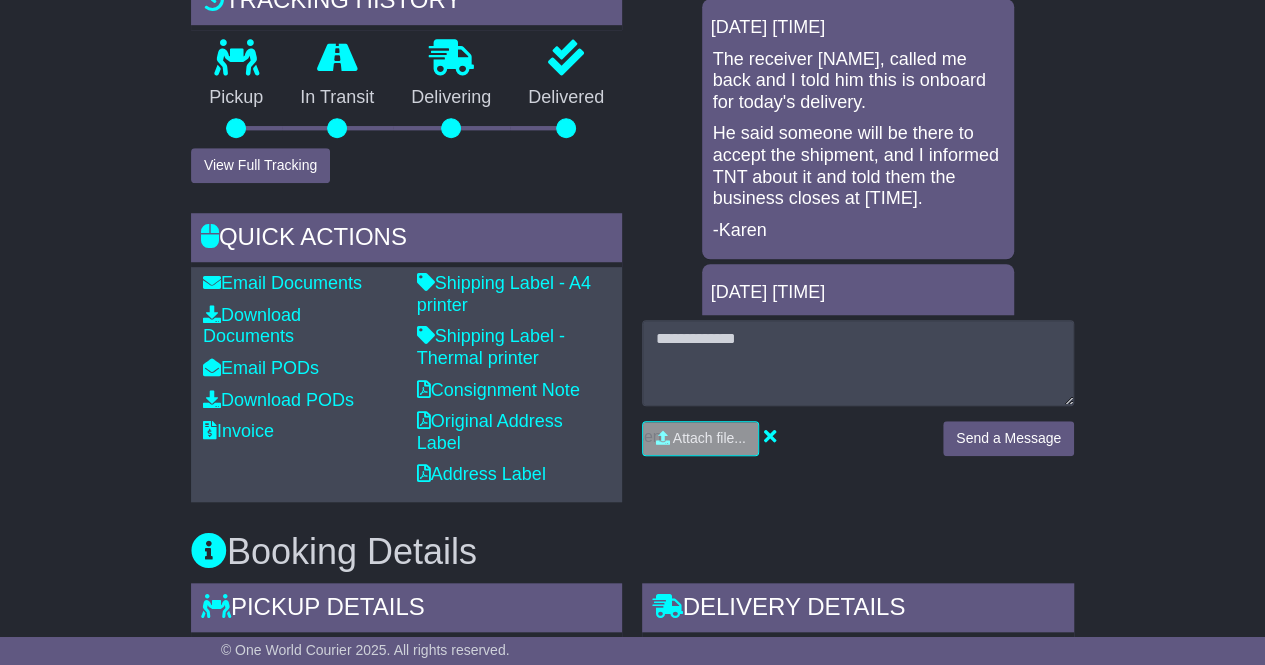scroll, scrollTop: 0, scrollLeft: 0, axis: both 